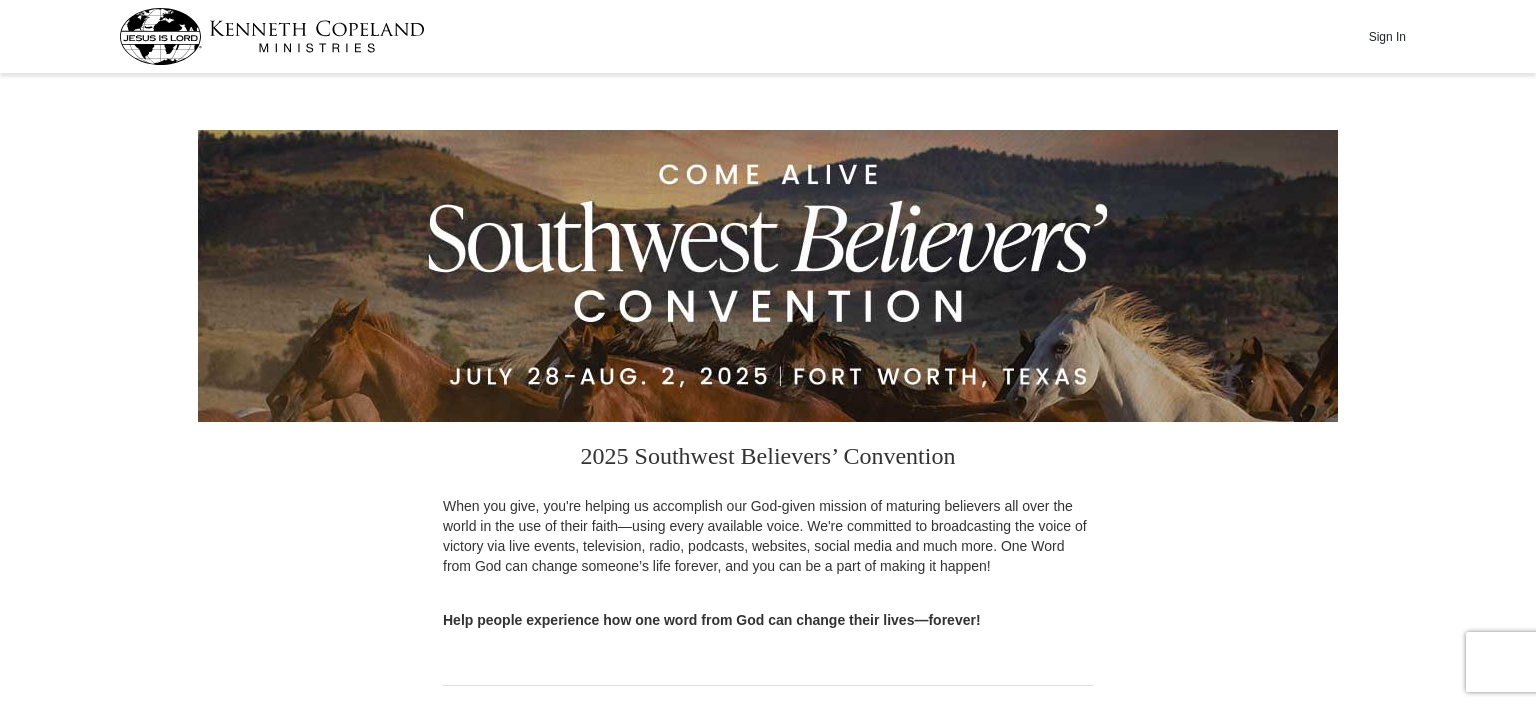 scroll, scrollTop: 0, scrollLeft: 0, axis: both 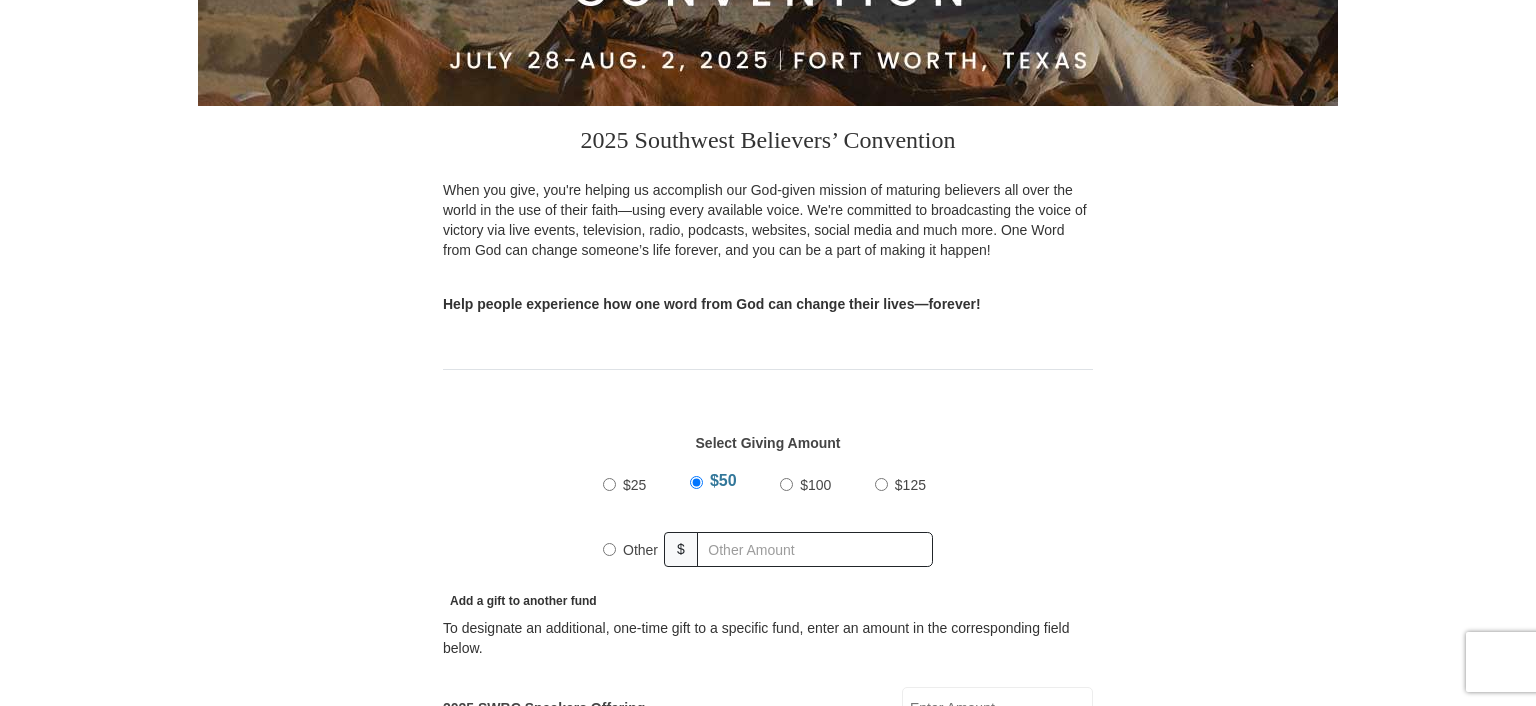 click on "$100" at bounding box center (786, 484) 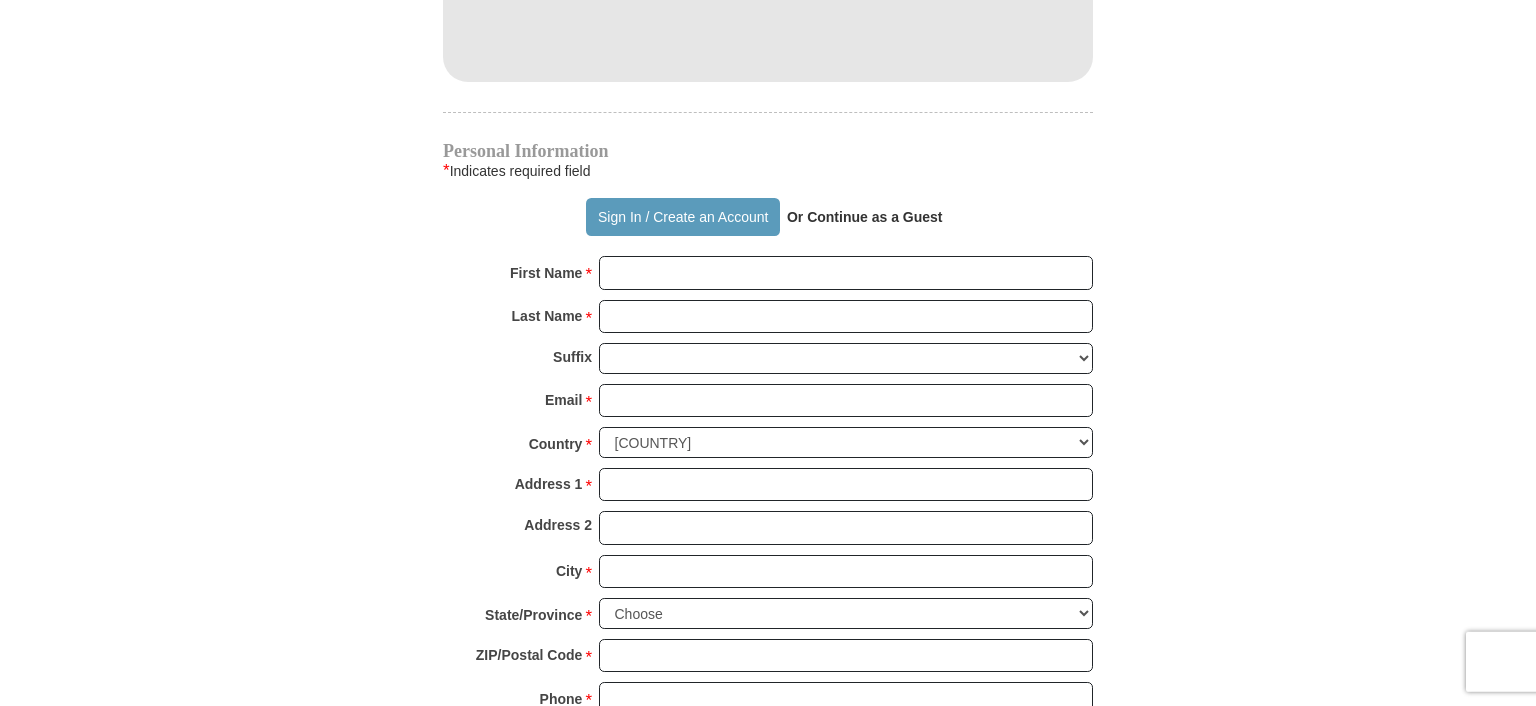 scroll, scrollTop: 1267, scrollLeft: 0, axis: vertical 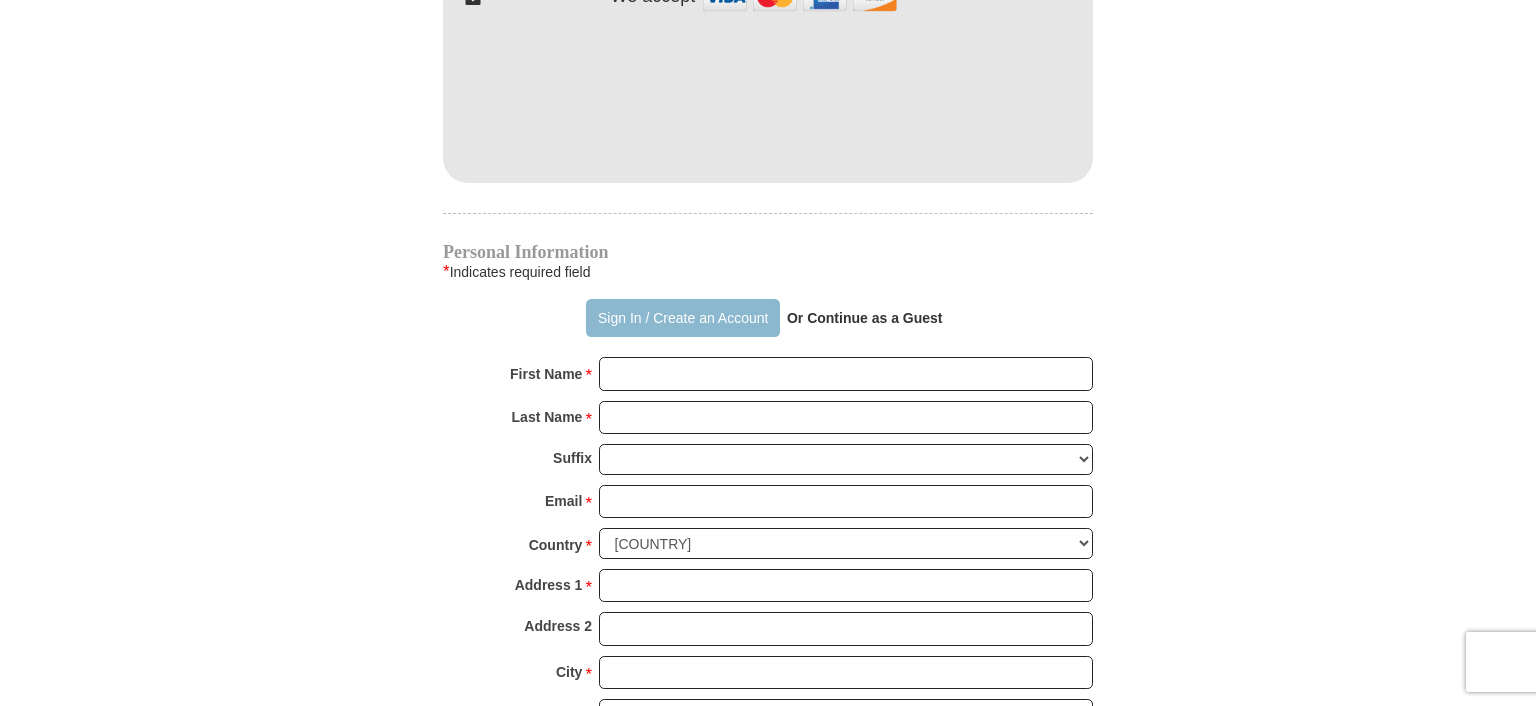 click on "Sign In / Create an Account" at bounding box center (682, 318) 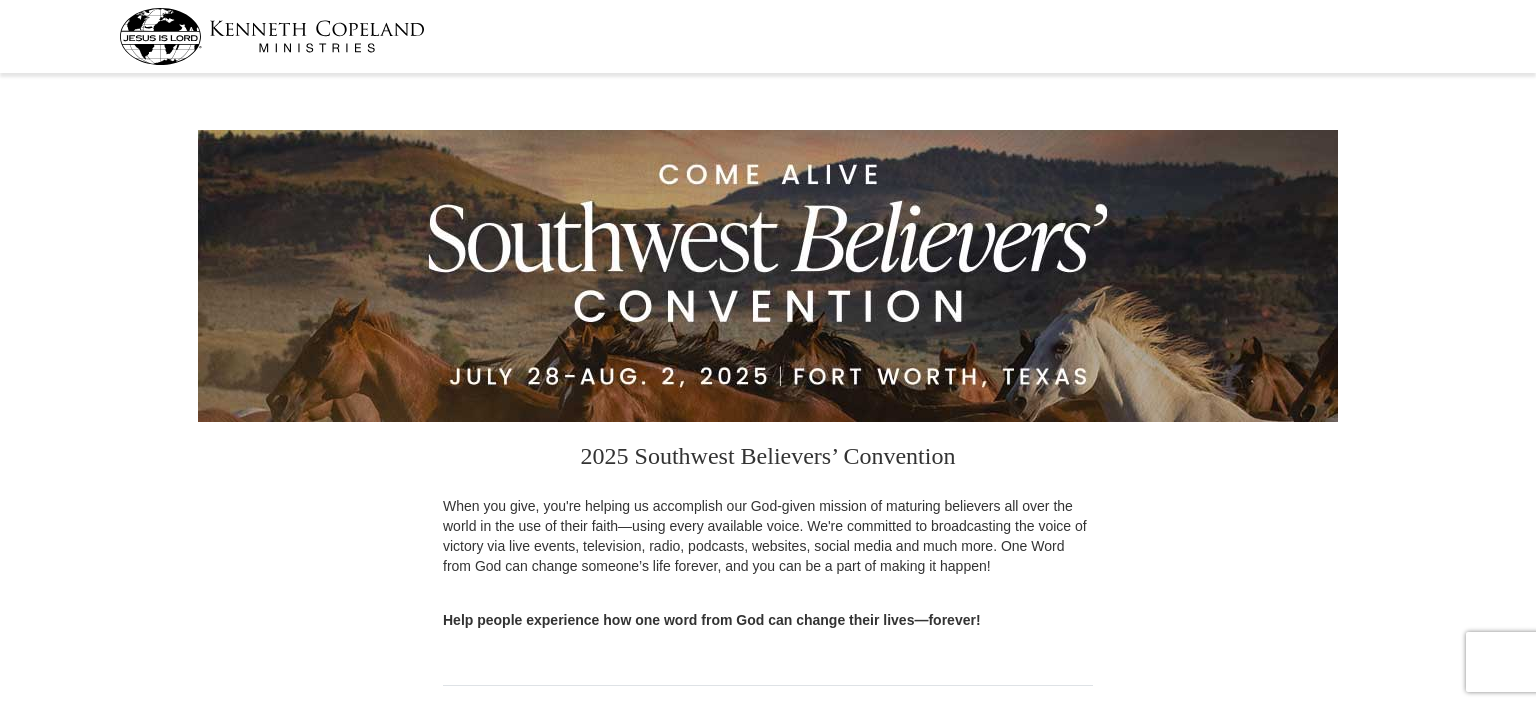 scroll, scrollTop: 528, scrollLeft: 0, axis: vertical 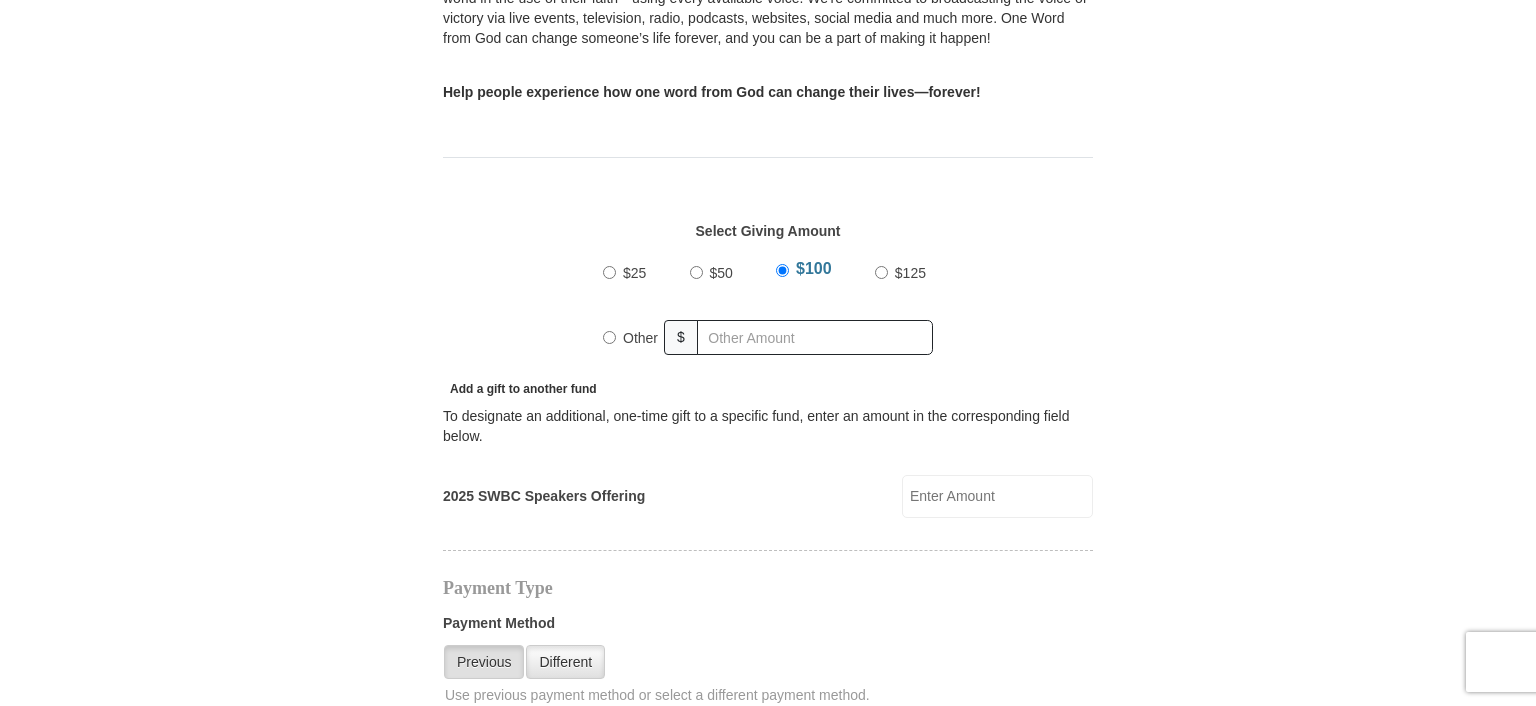 select on "[STATE_CODE]" 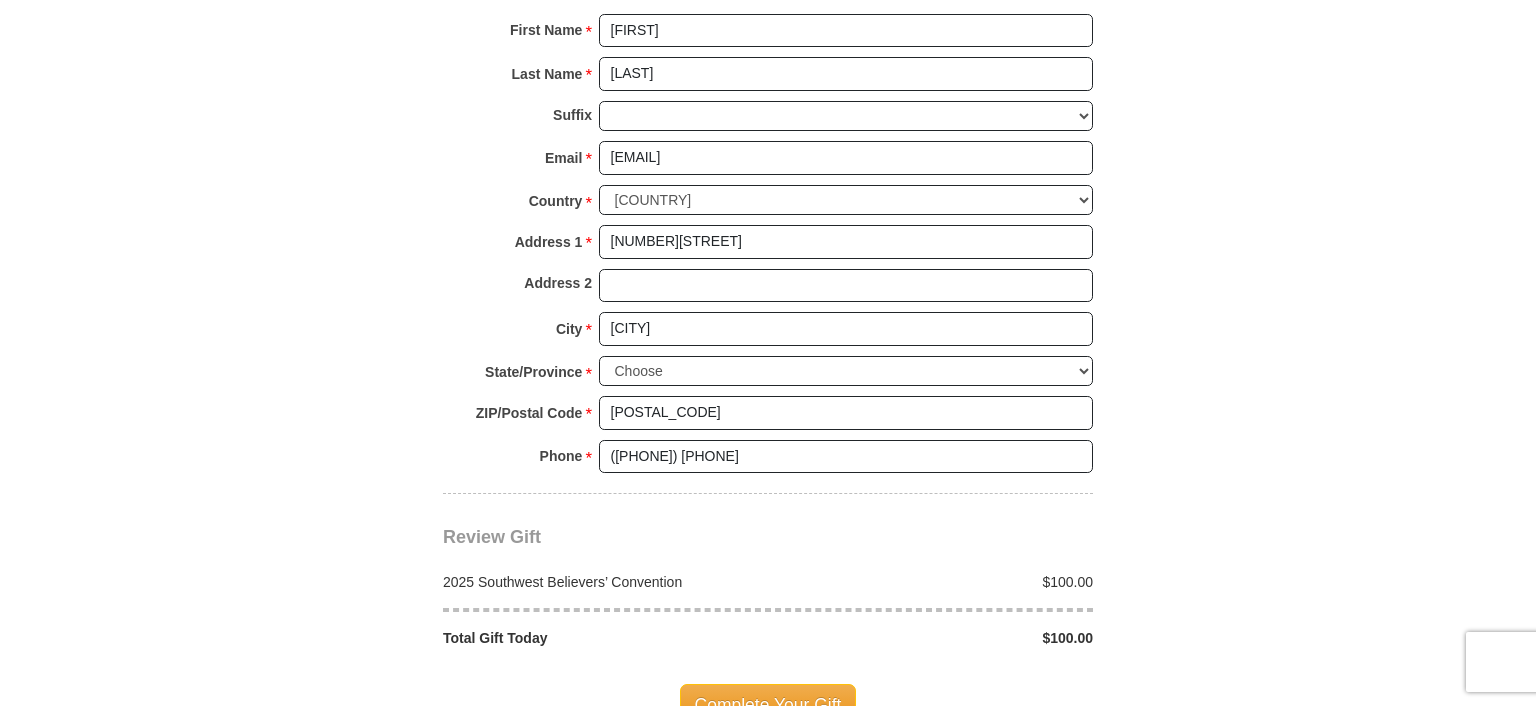 scroll, scrollTop: 1795, scrollLeft: 0, axis: vertical 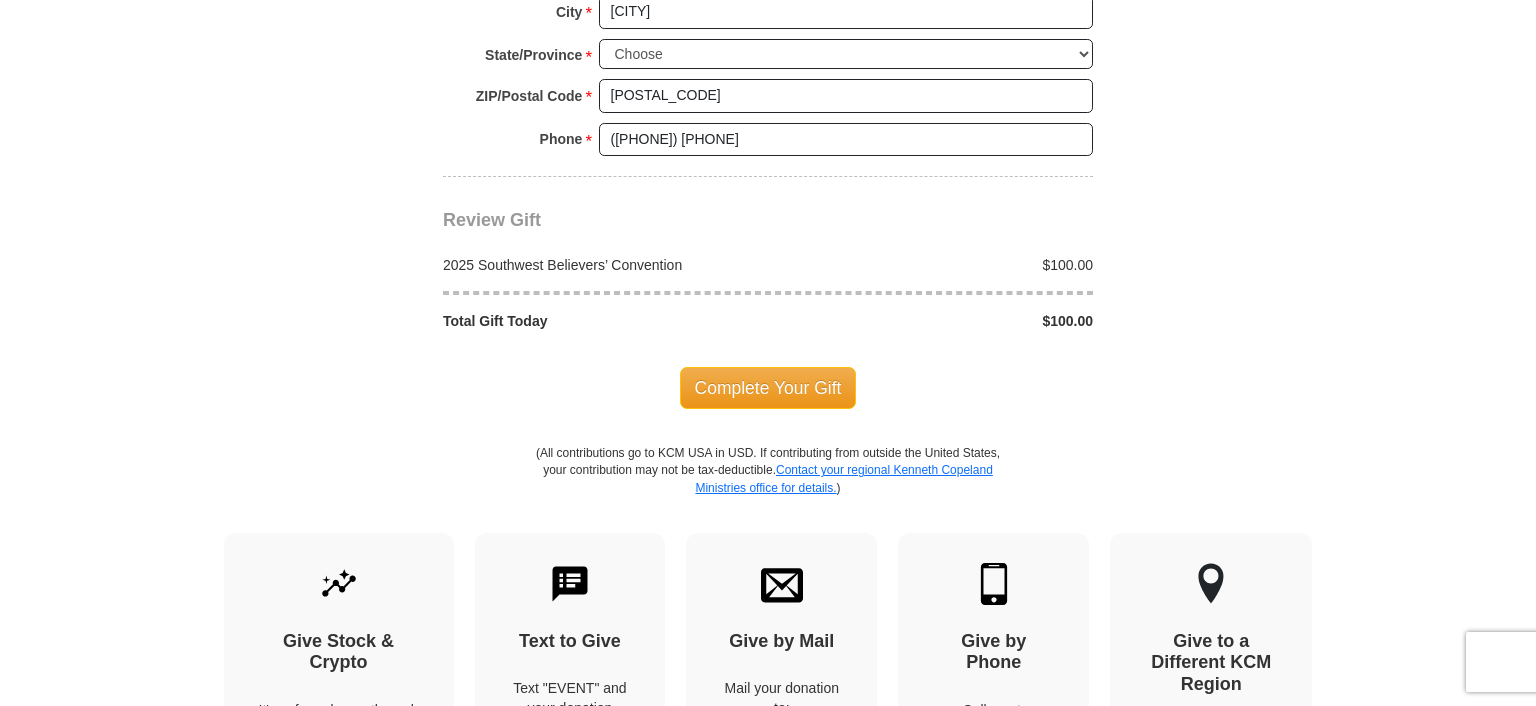 click on "Complete Your Gift" at bounding box center (768, 388) 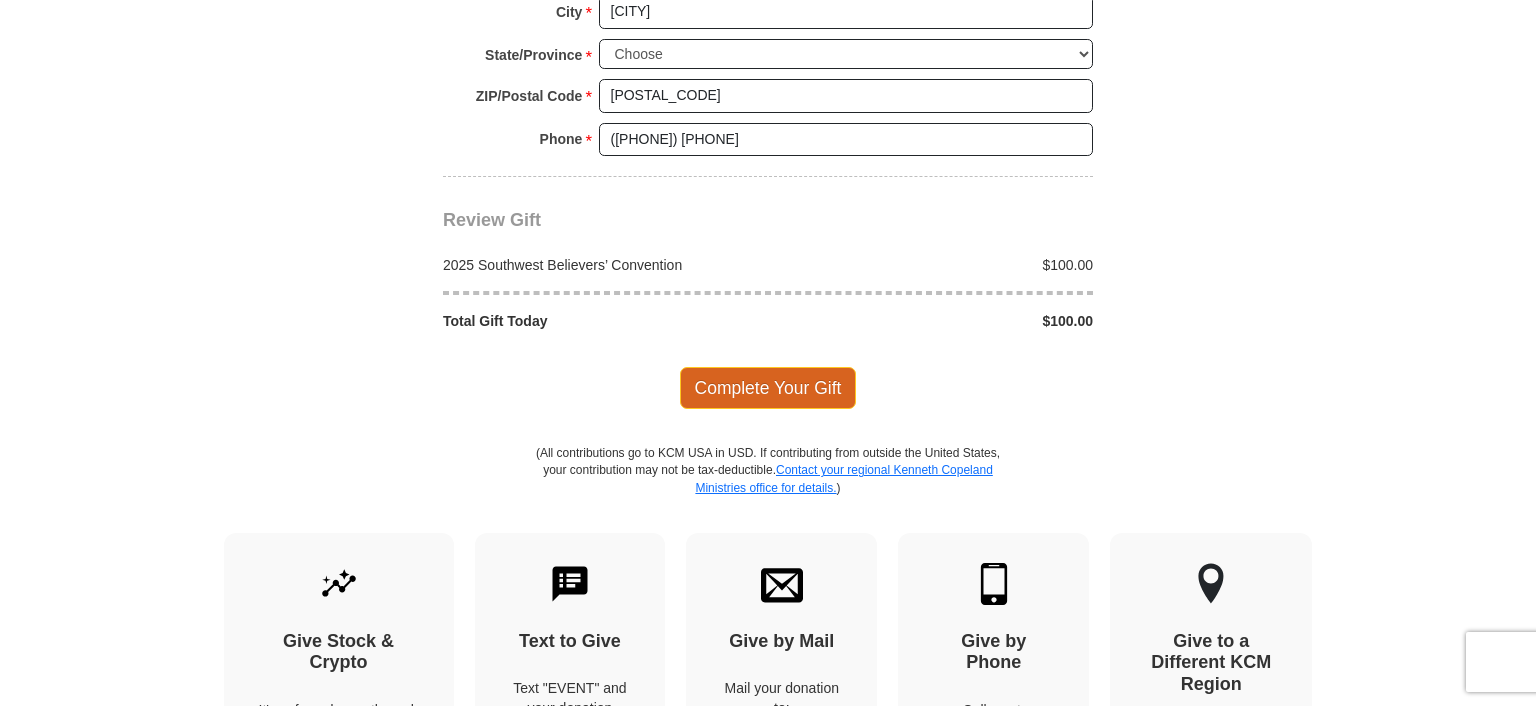 click on "Complete Your Gift" at bounding box center (768, 388) 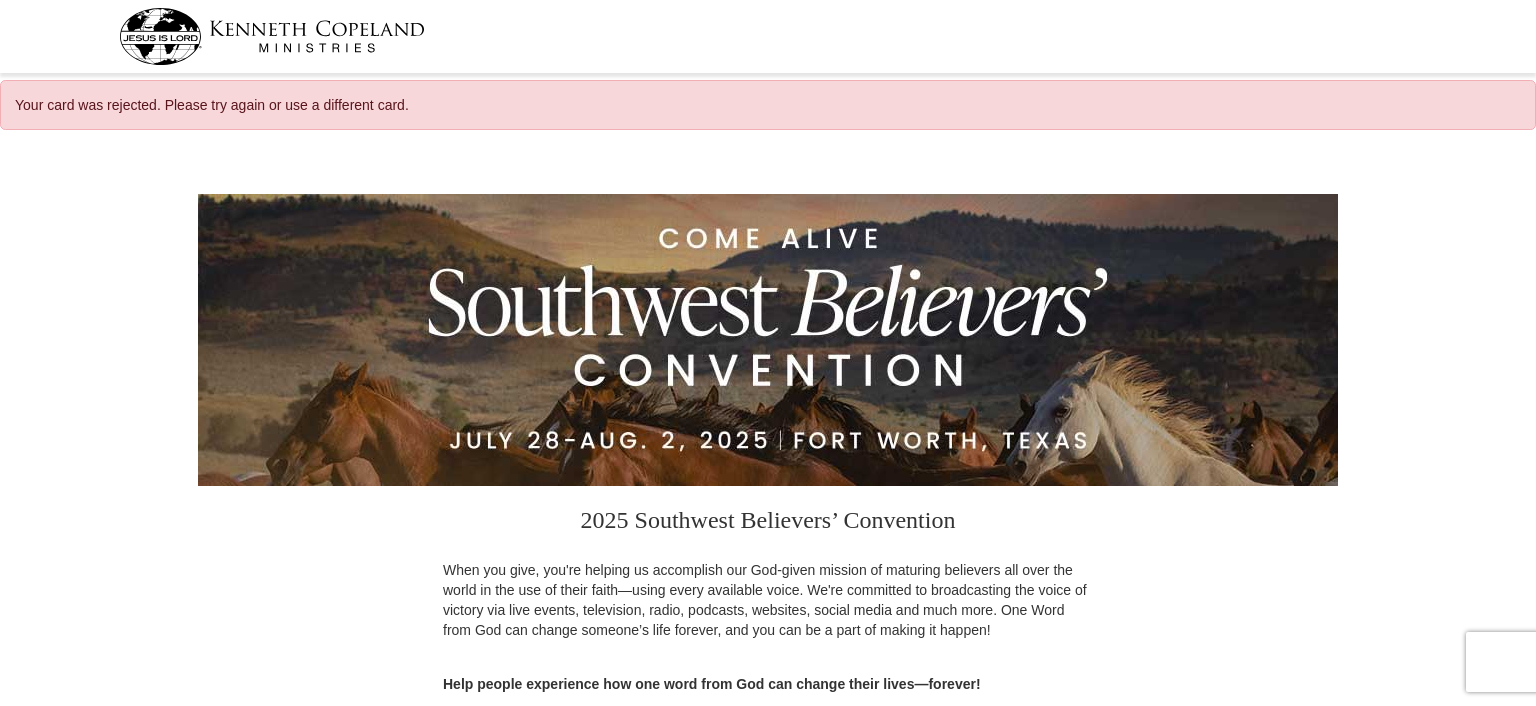 scroll, scrollTop: 0, scrollLeft: 0, axis: both 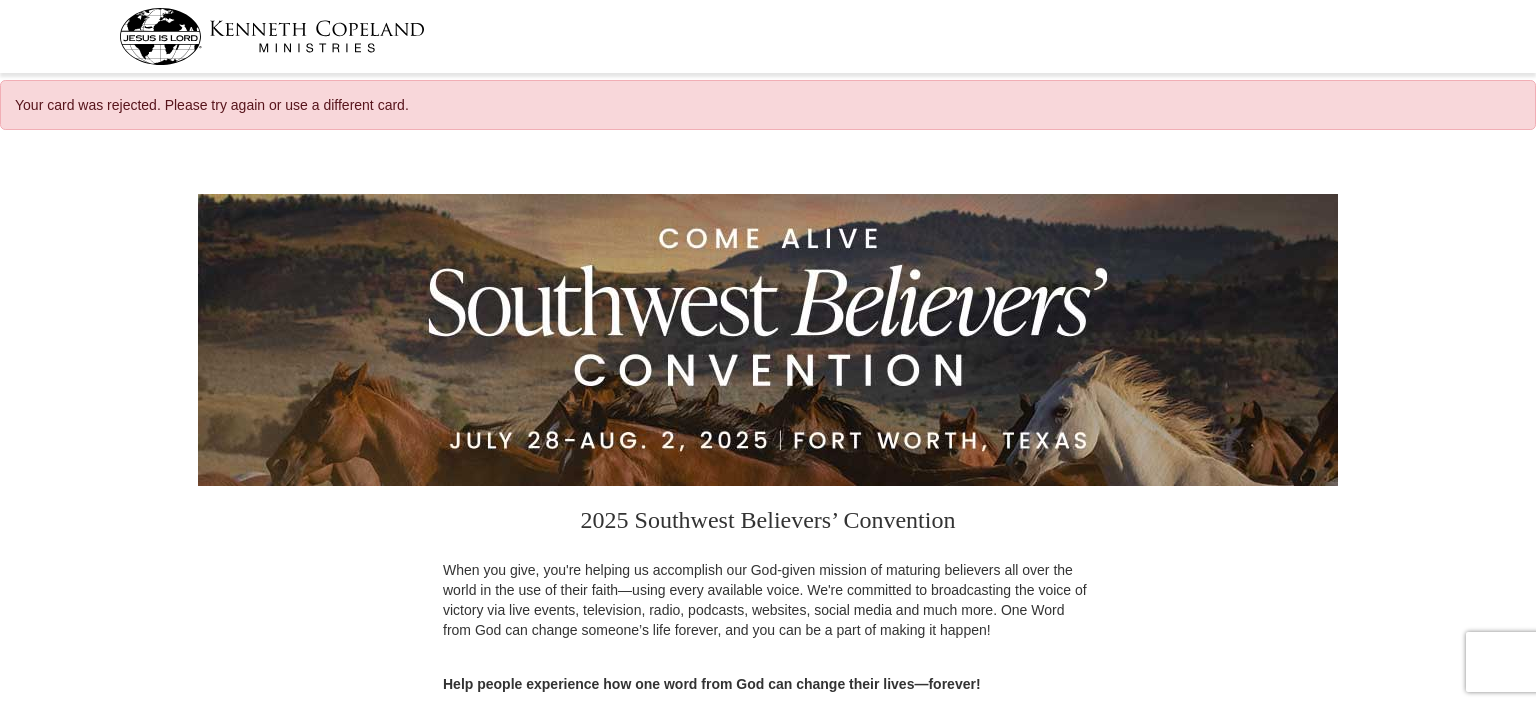 select on "NC" 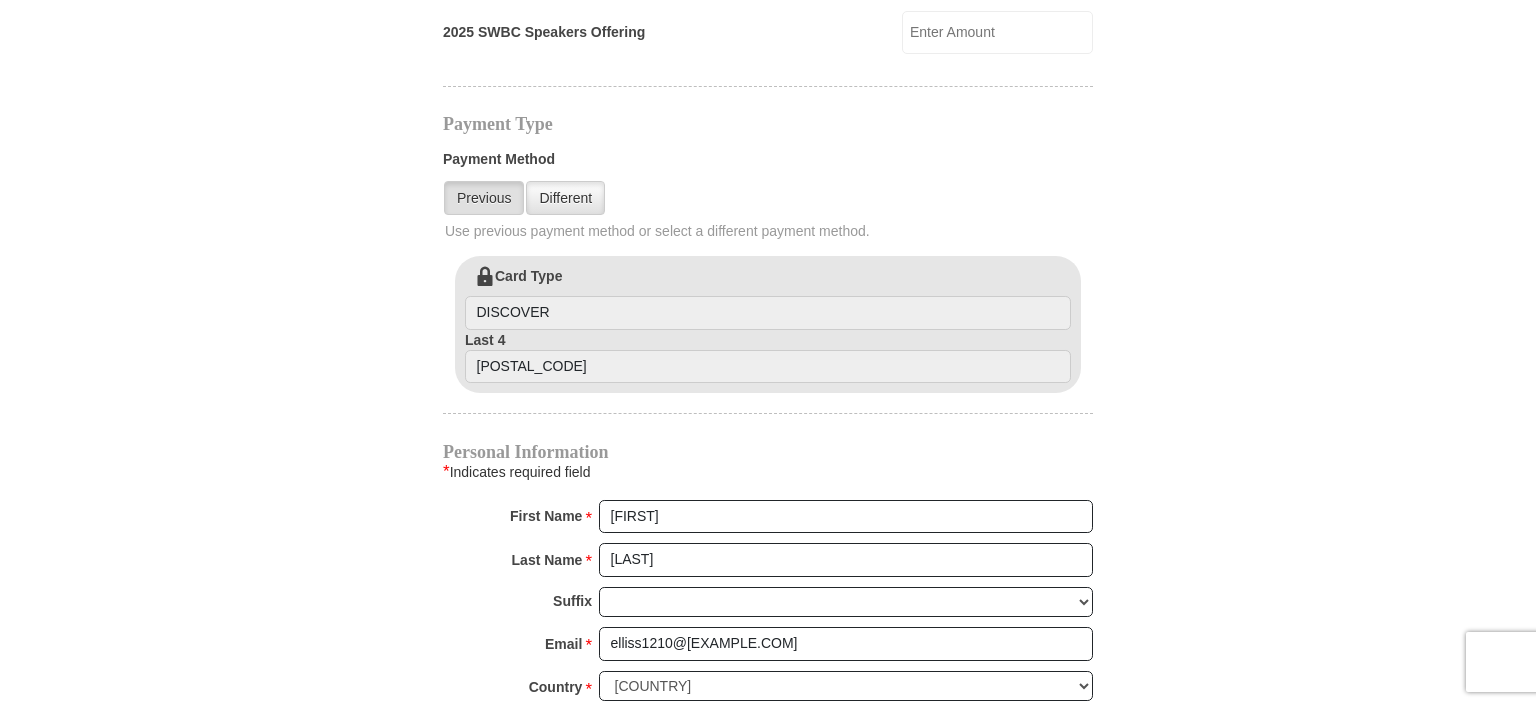 scroll, scrollTop: 1161, scrollLeft: 0, axis: vertical 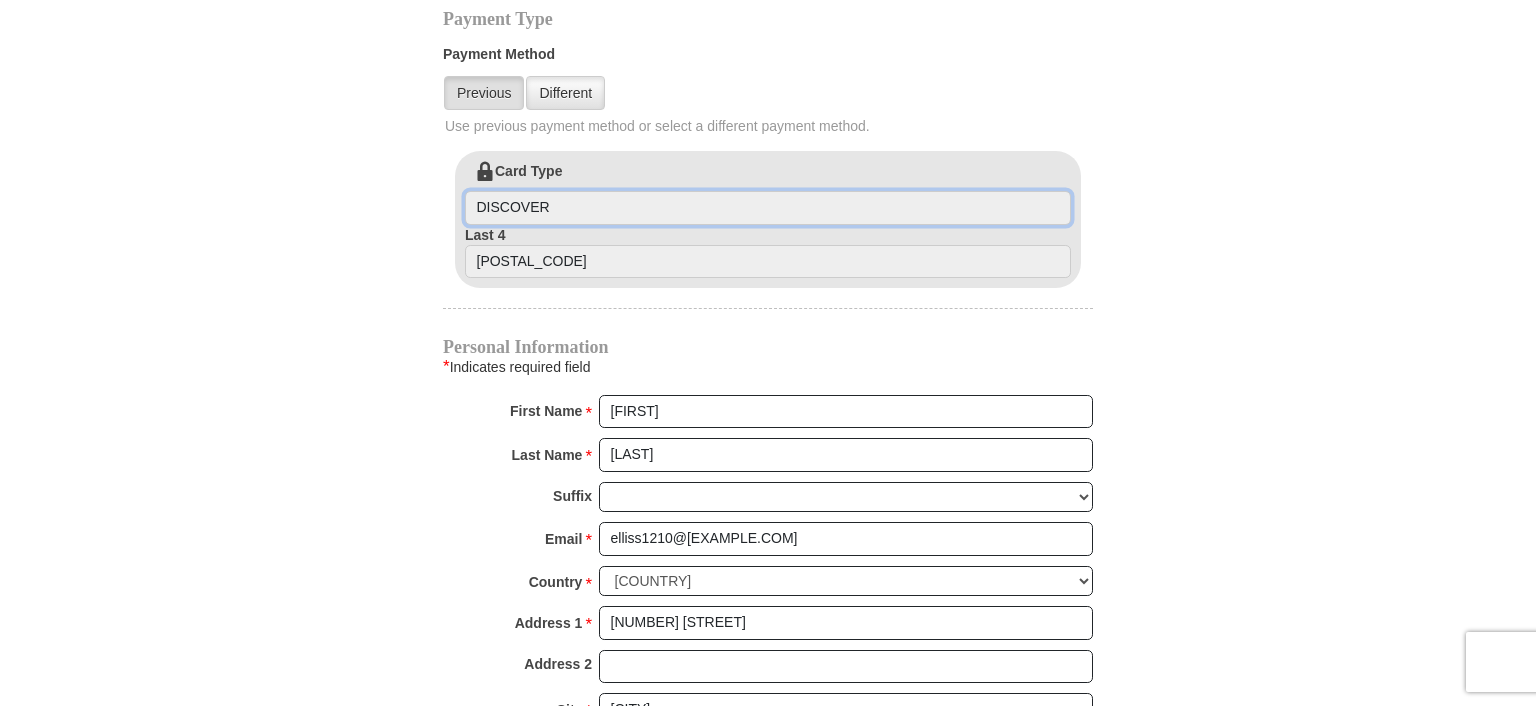 click on "DISCOVER" at bounding box center [768, 208] 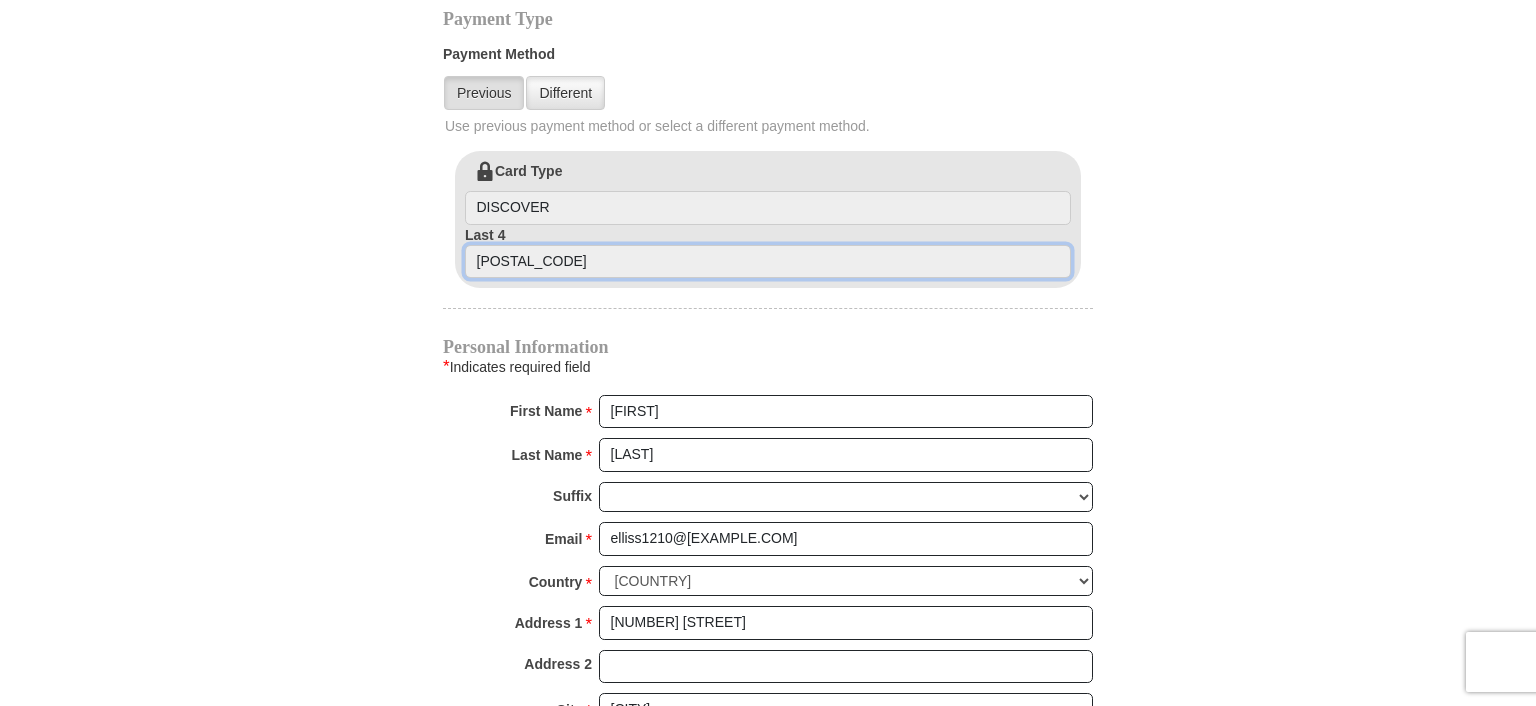 click on "8023" at bounding box center [768, 262] 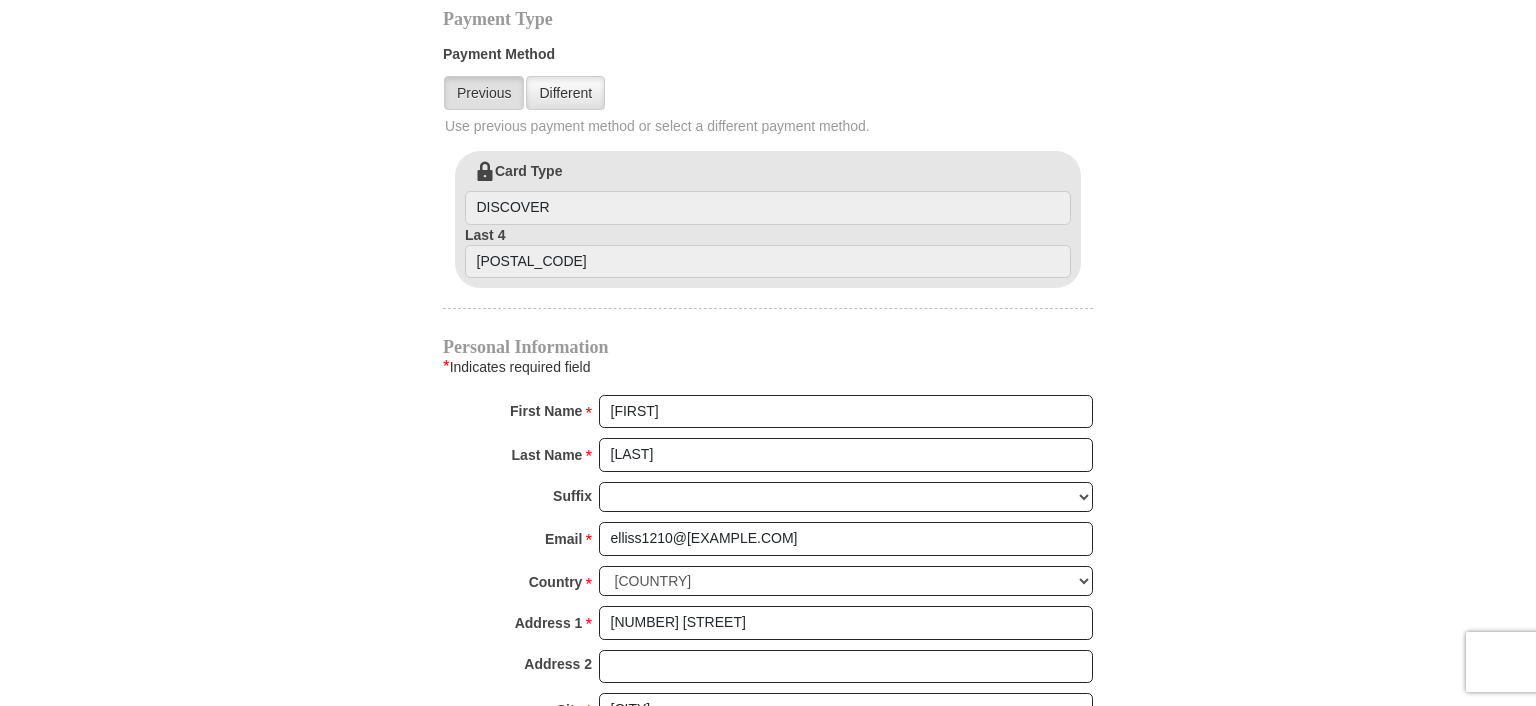 click on "Card Type
DISCOVER" at bounding box center (768, 193) 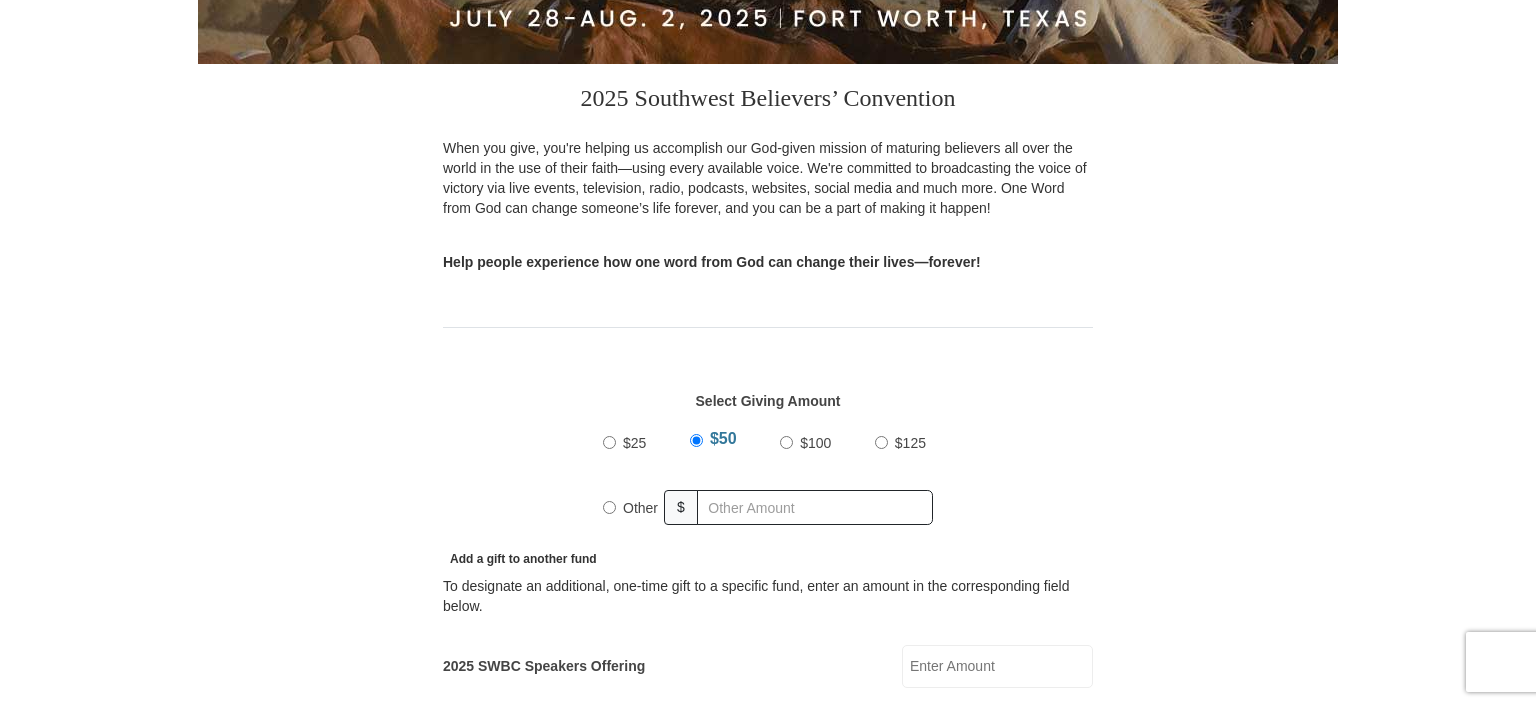 scroll, scrollTop: 0, scrollLeft: 0, axis: both 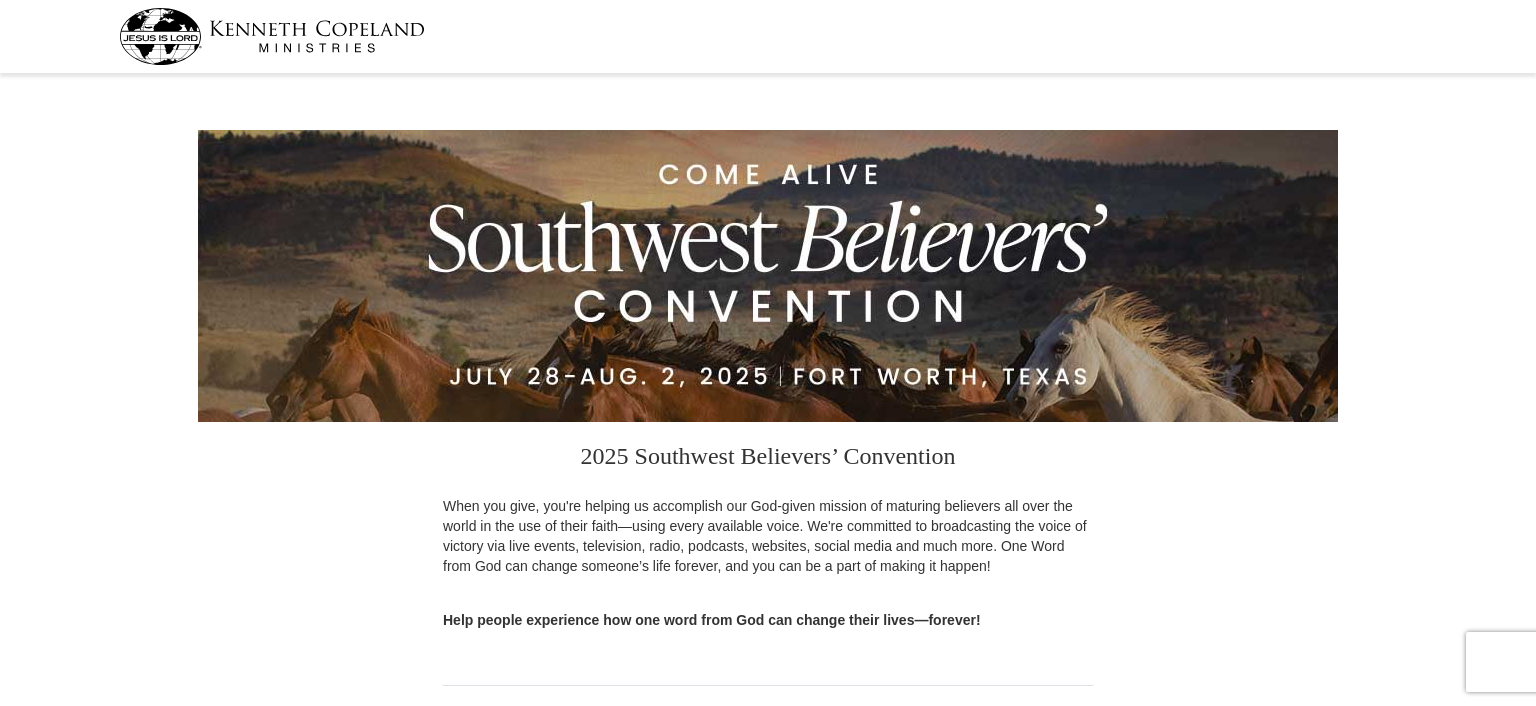 select on "NC" 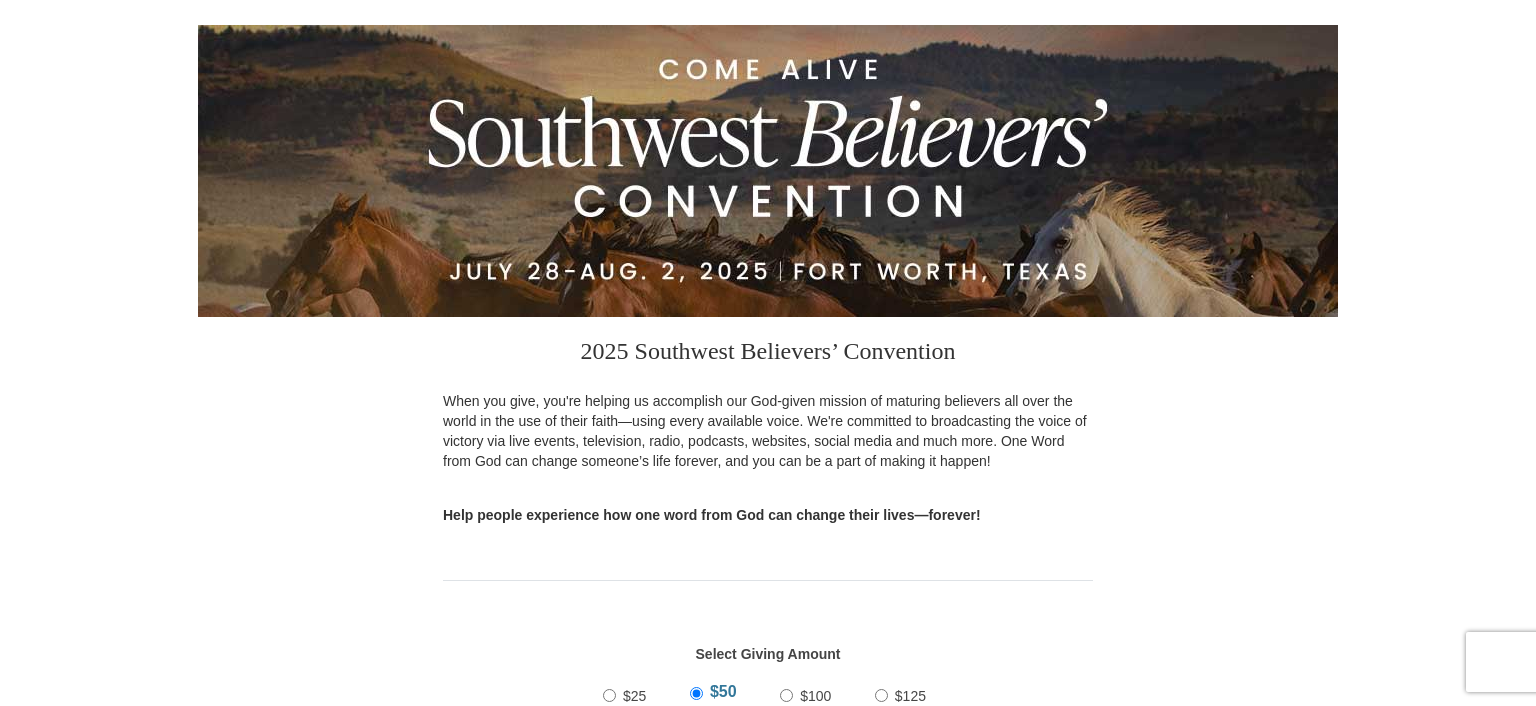 scroll, scrollTop: 0, scrollLeft: 0, axis: both 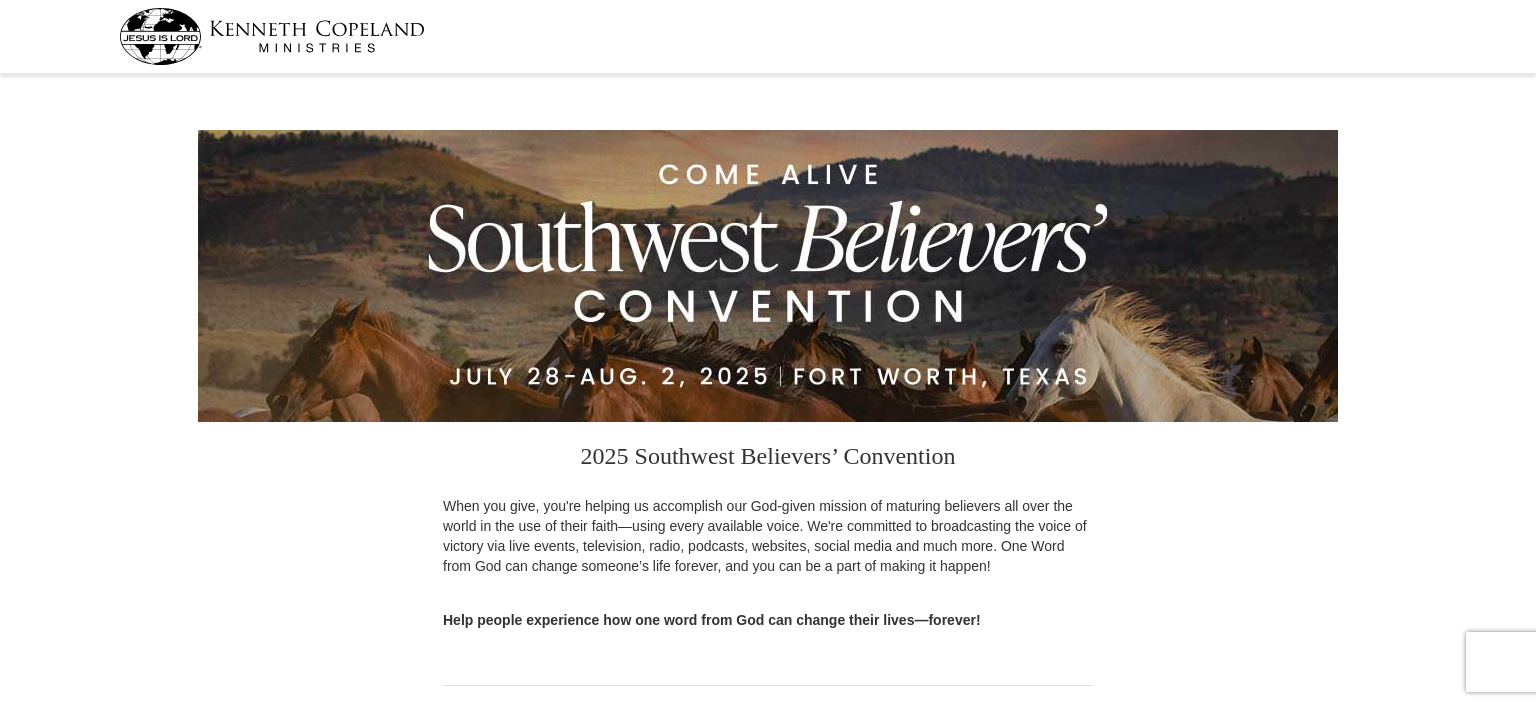 click at bounding box center (768, 276) 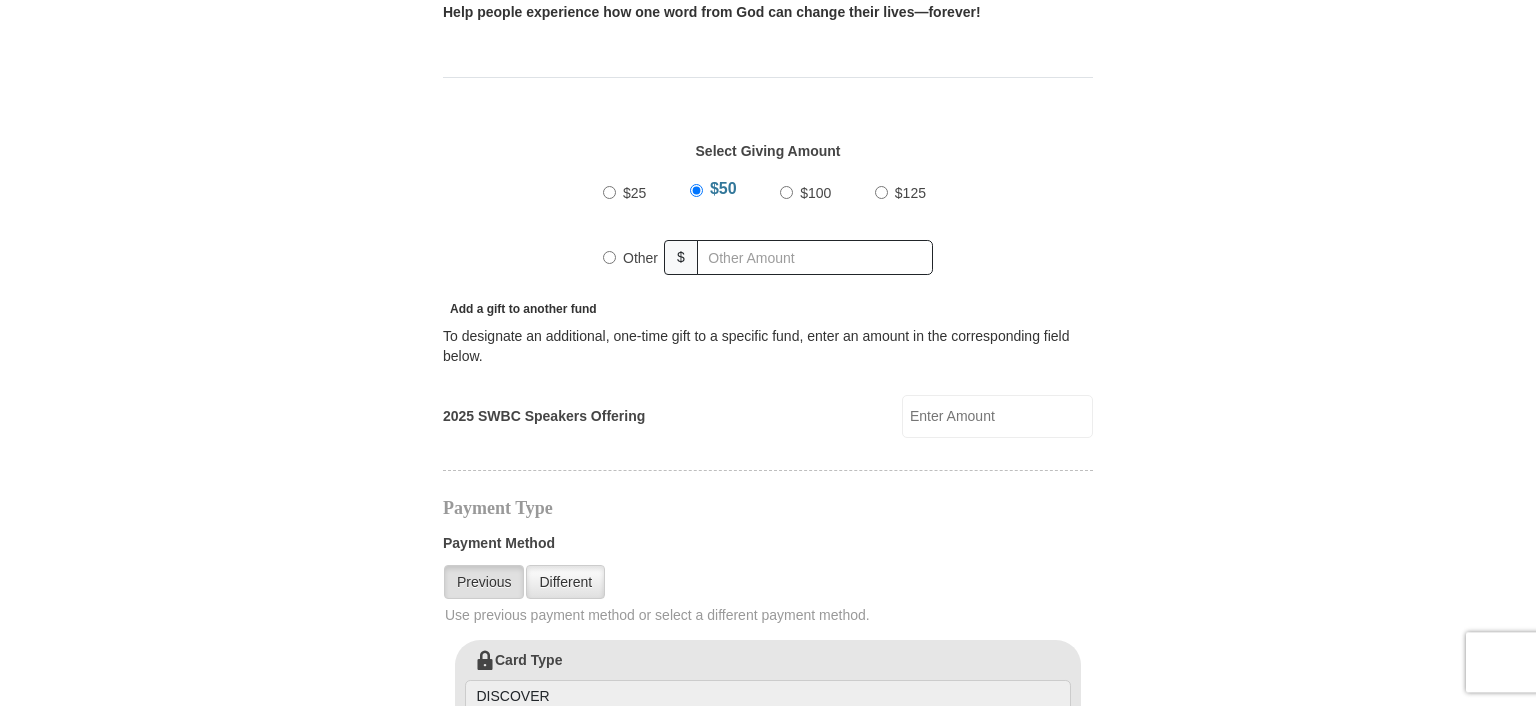 scroll, scrollTop: 633, scrollLeft: 0, axis: vertical 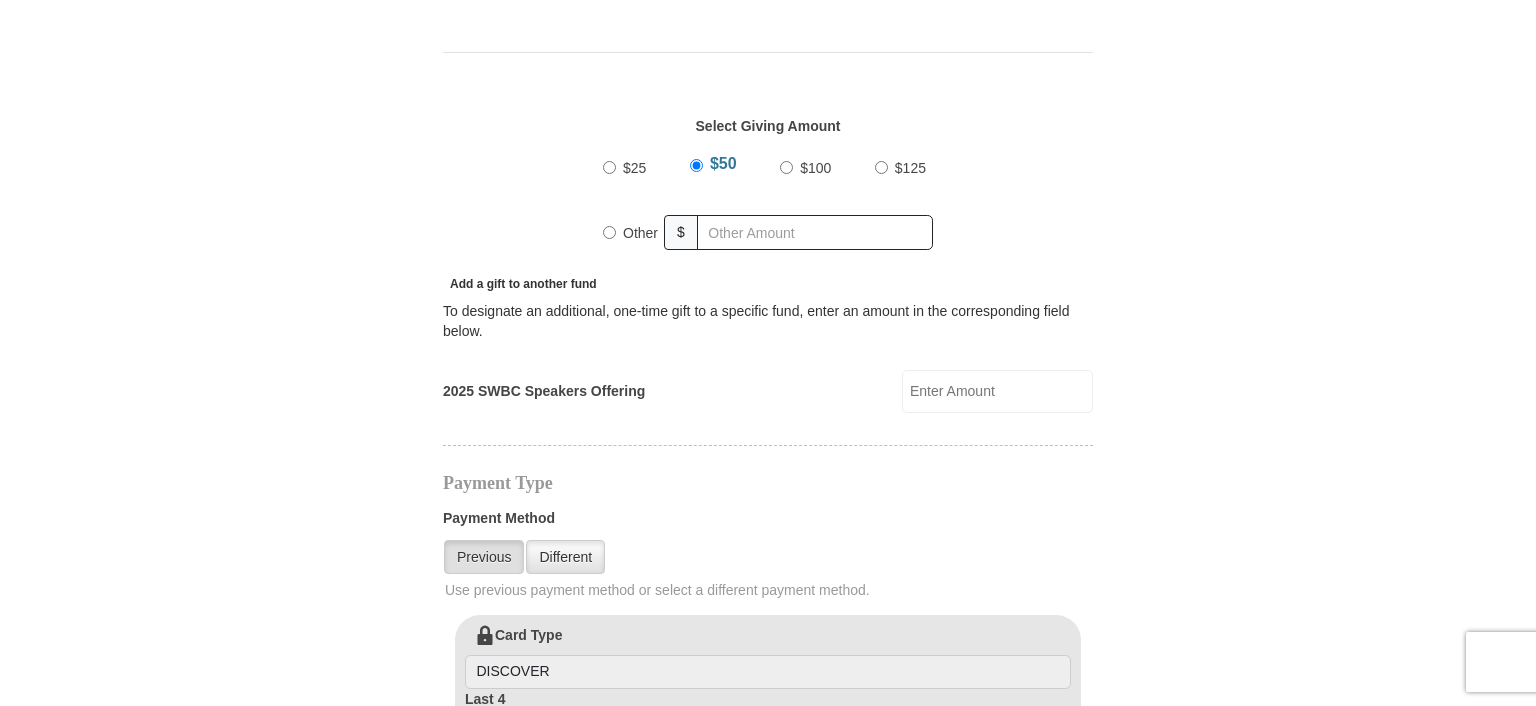 click on "$100" at bounding box center [786, 167] 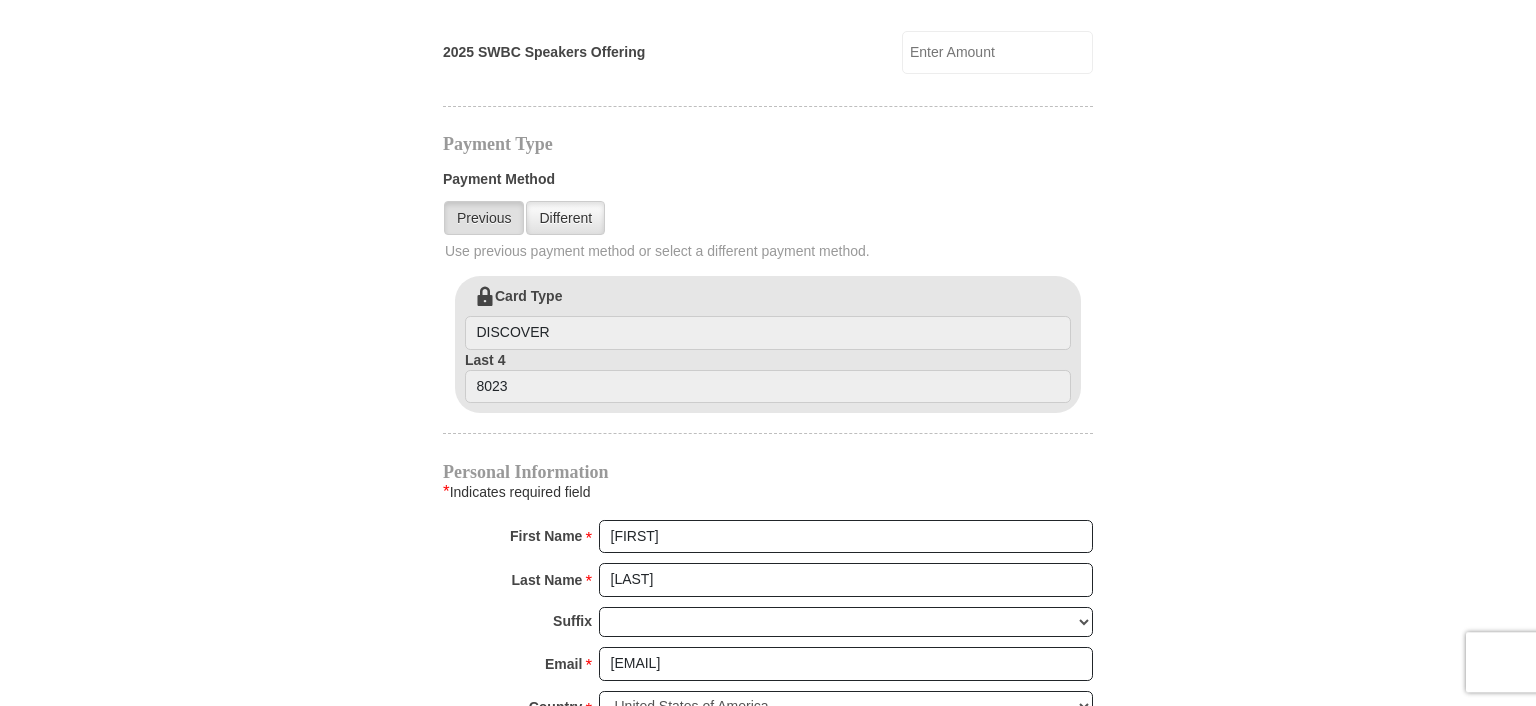 scroll, scrollTop: 1056, scrollLeft: 0, axis: vertical 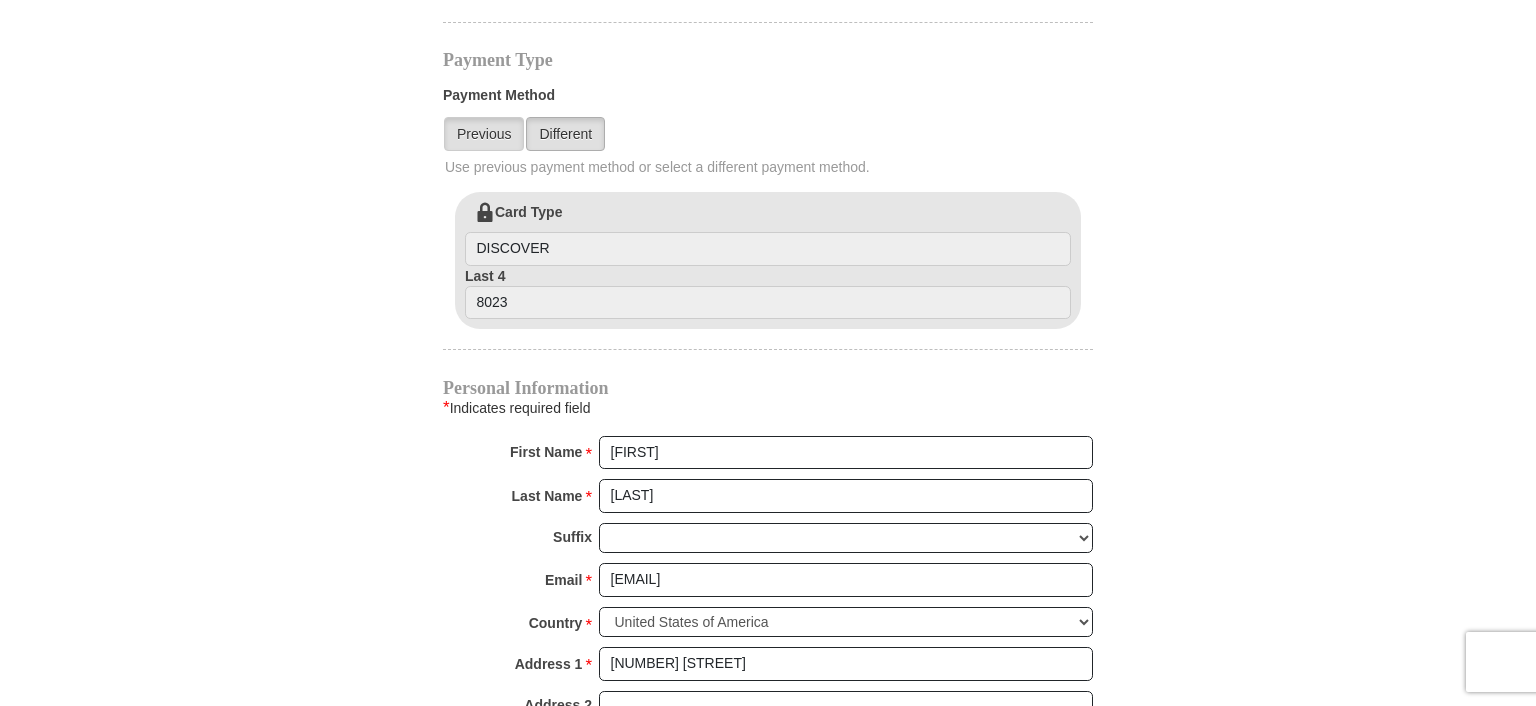 click on "Different" at bounding box center [565, 134] 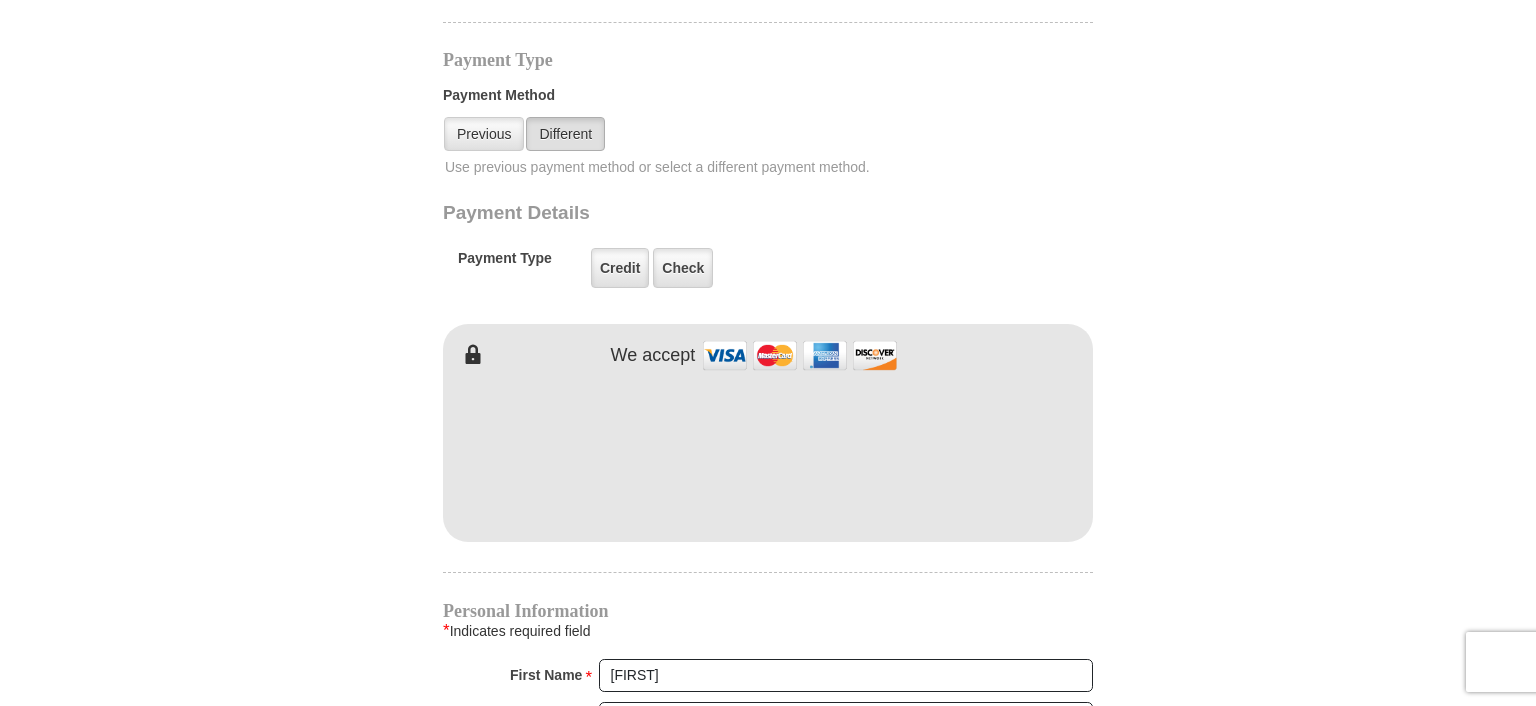 click on "Different" at bounding box center (565, 134) 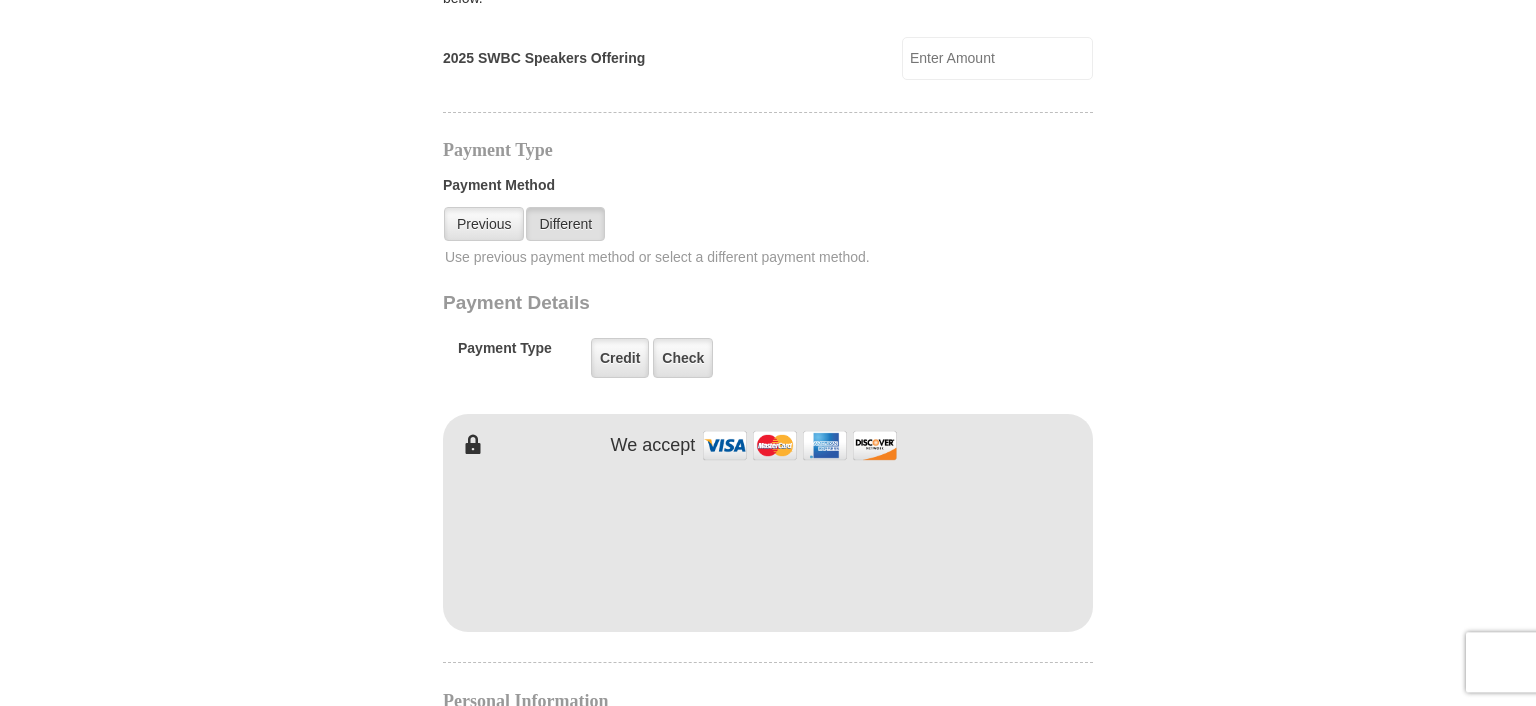 scroll, scrollTop: 844, scrollLeft: 0, axis: vertical 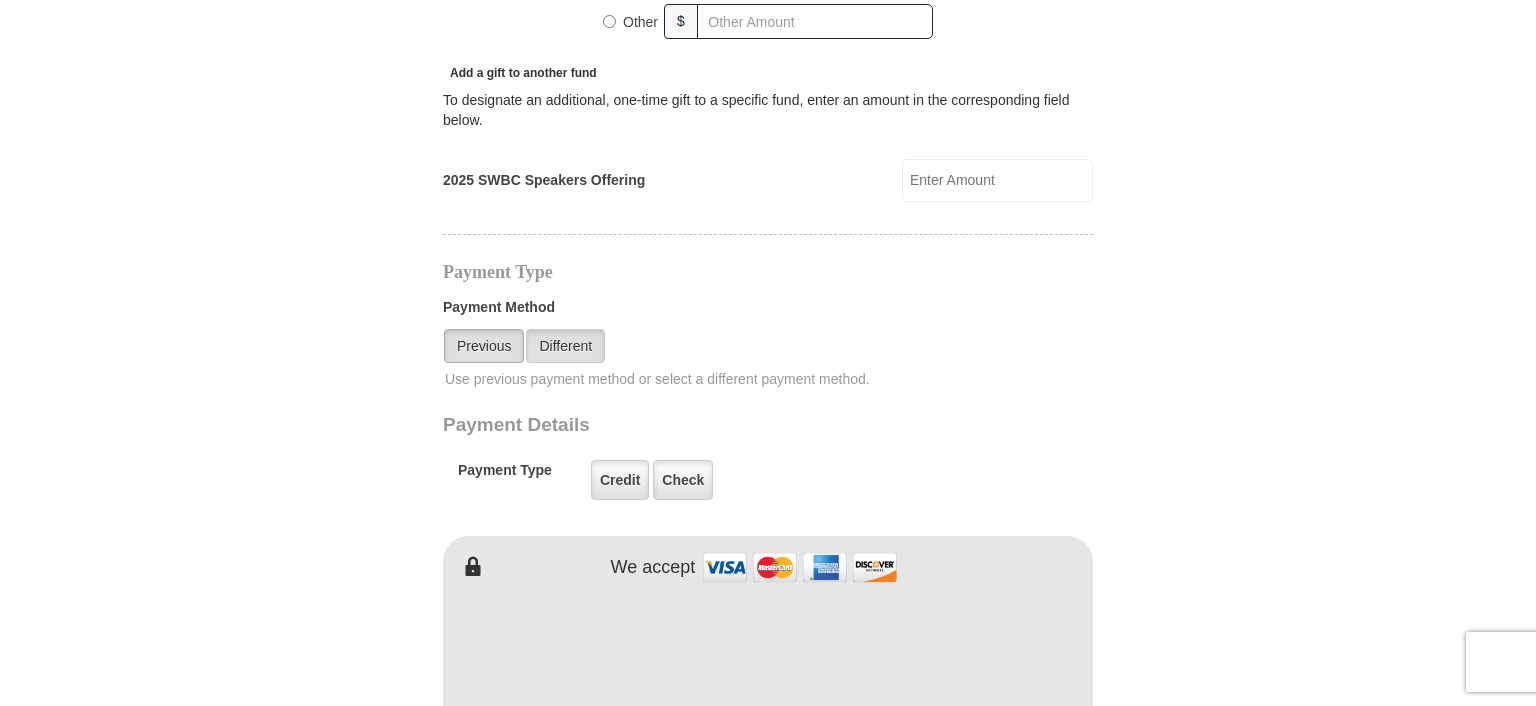 click on "Previous" at bounding box center (484, 346) 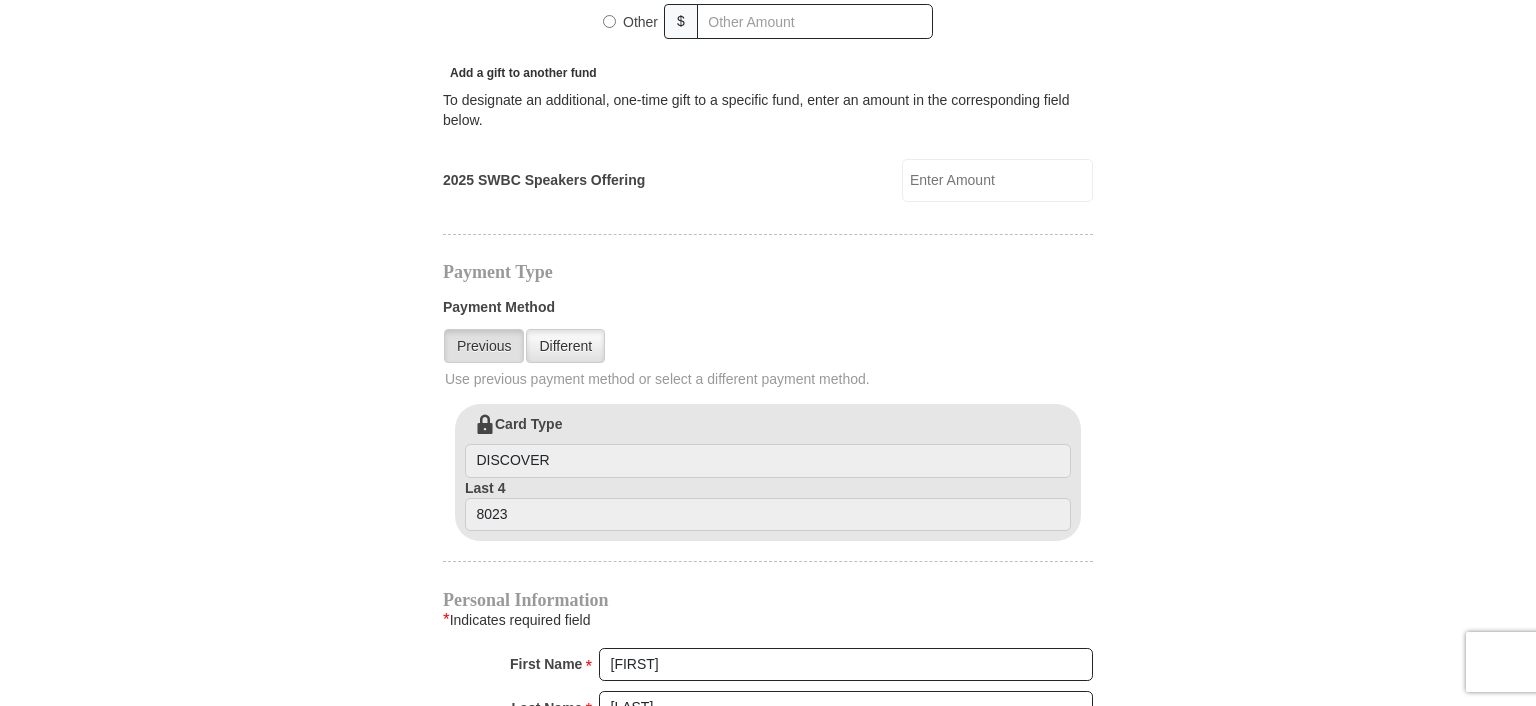 click on "Payment Method" at bounding box center [768, 312] 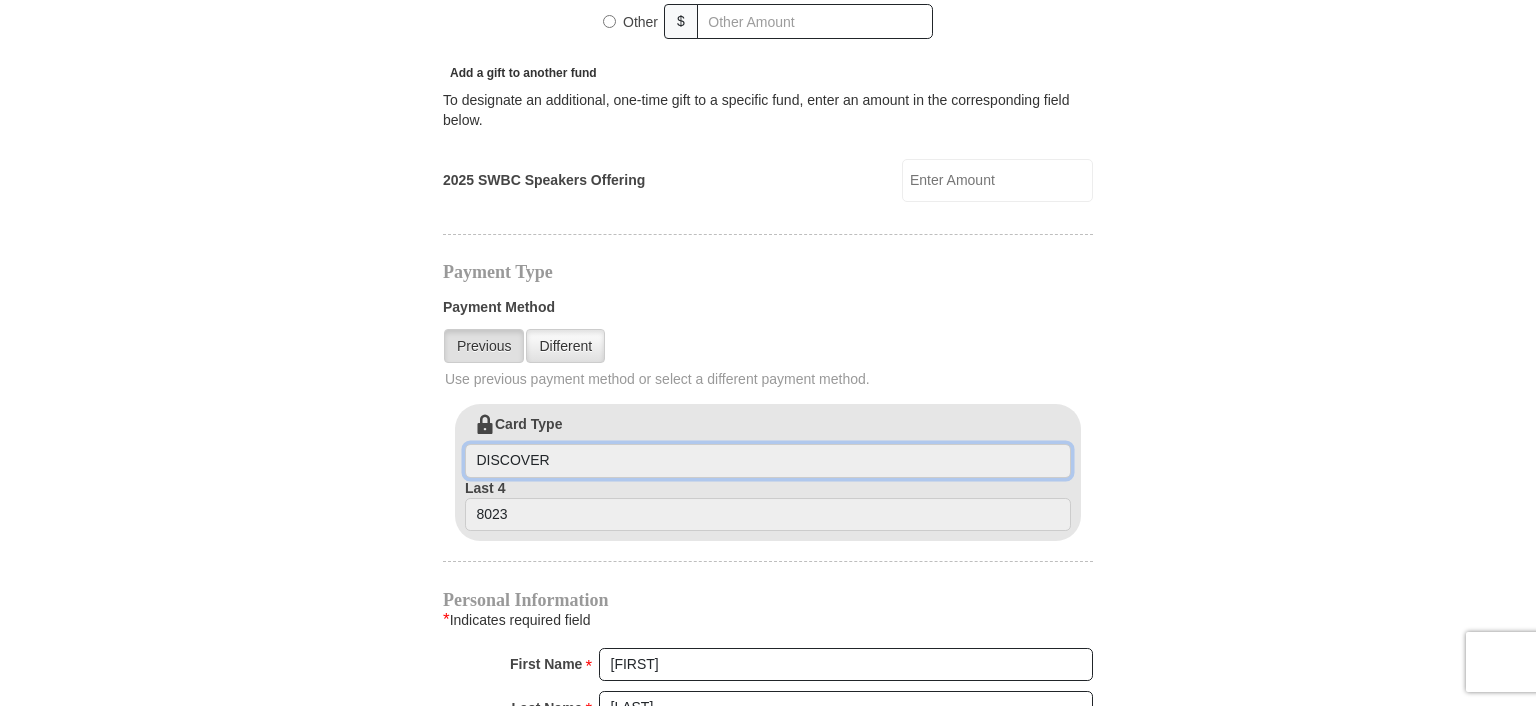 click on "DISCOVER" at bounding box center (768, 461) 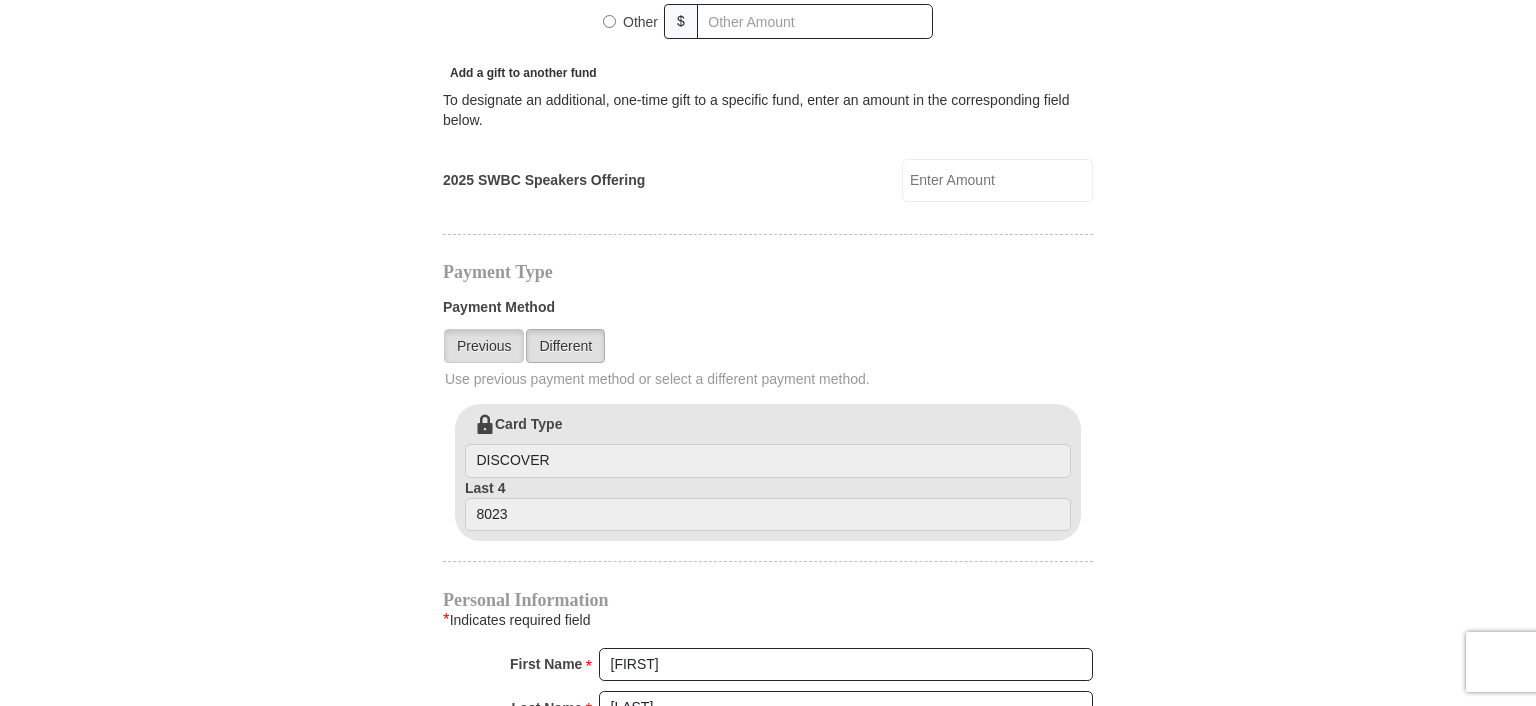 click on "Different" at bounding box center (565, 346) 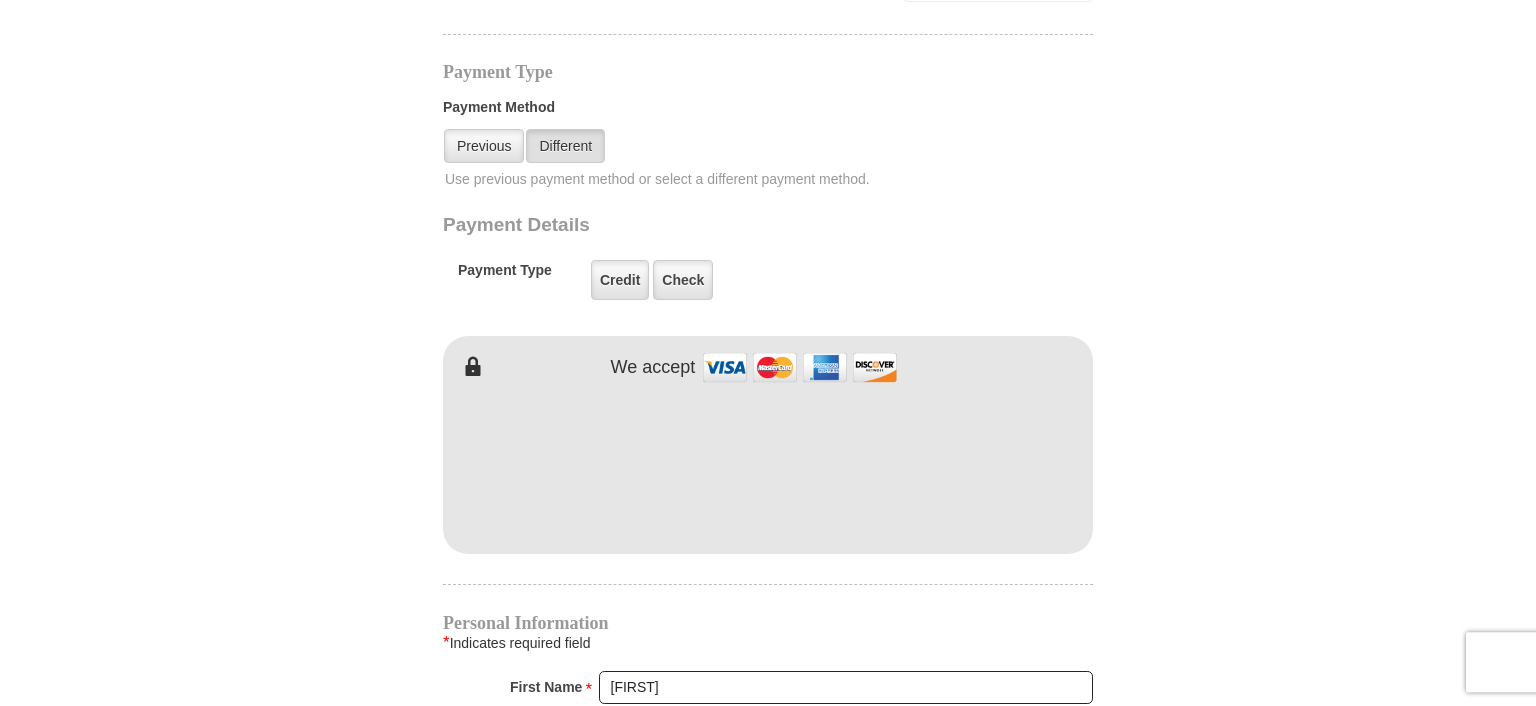 scroll, scrollTop: 1056, scrollLeft: 0, axis: vertical 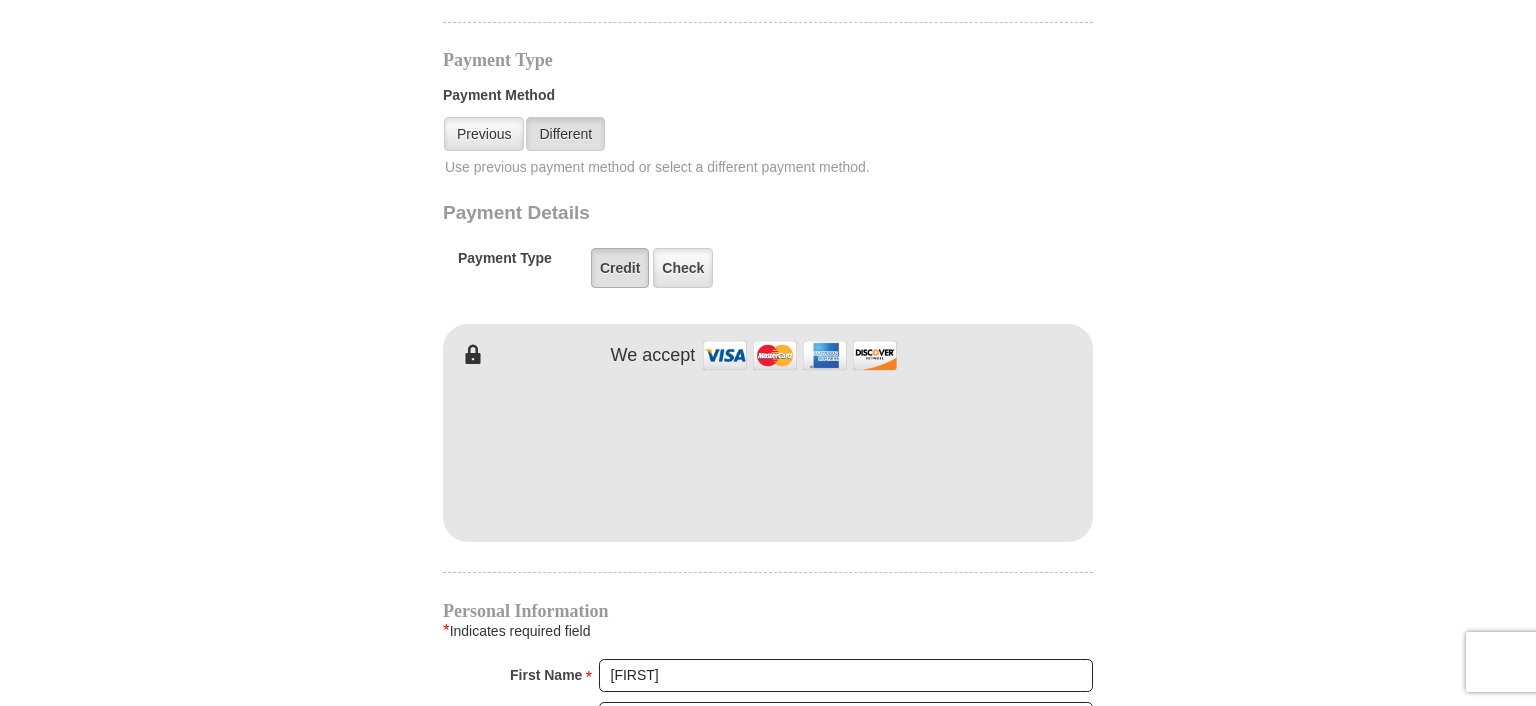 click on "Credit" at bounding box center [620, 268] 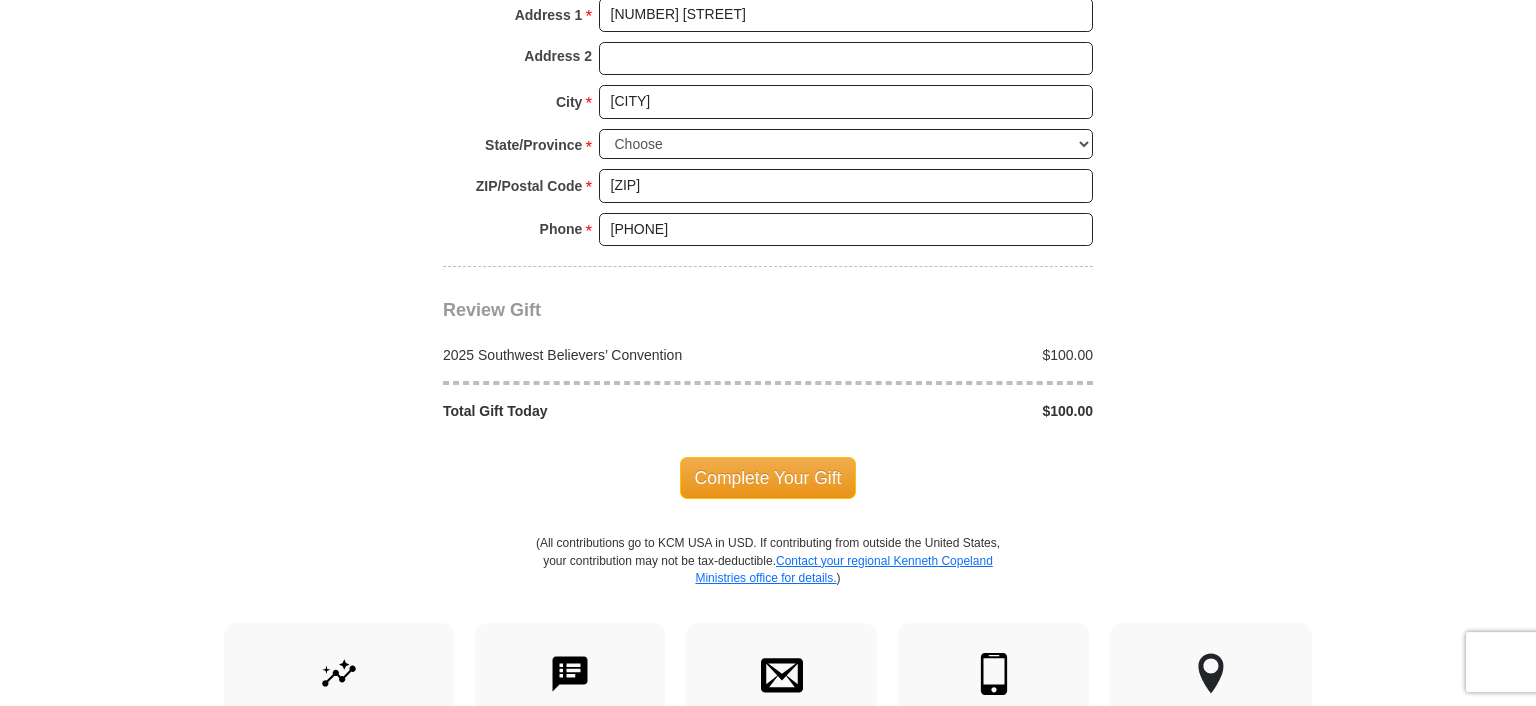 scroll, scrollTop: 2006, scrollLeft: 0, axis: vertical 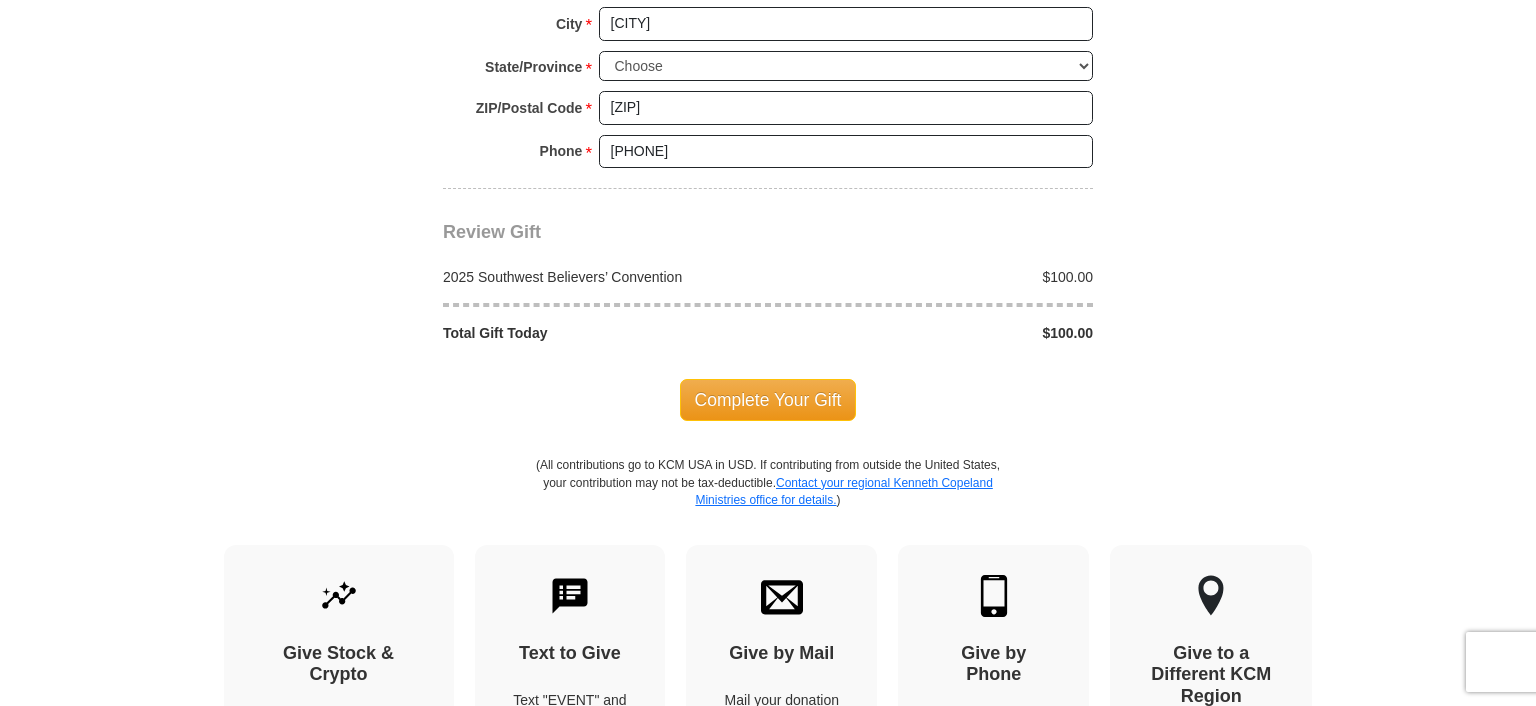 click on "Complete Your Gift" at bounding box center [768, 400] 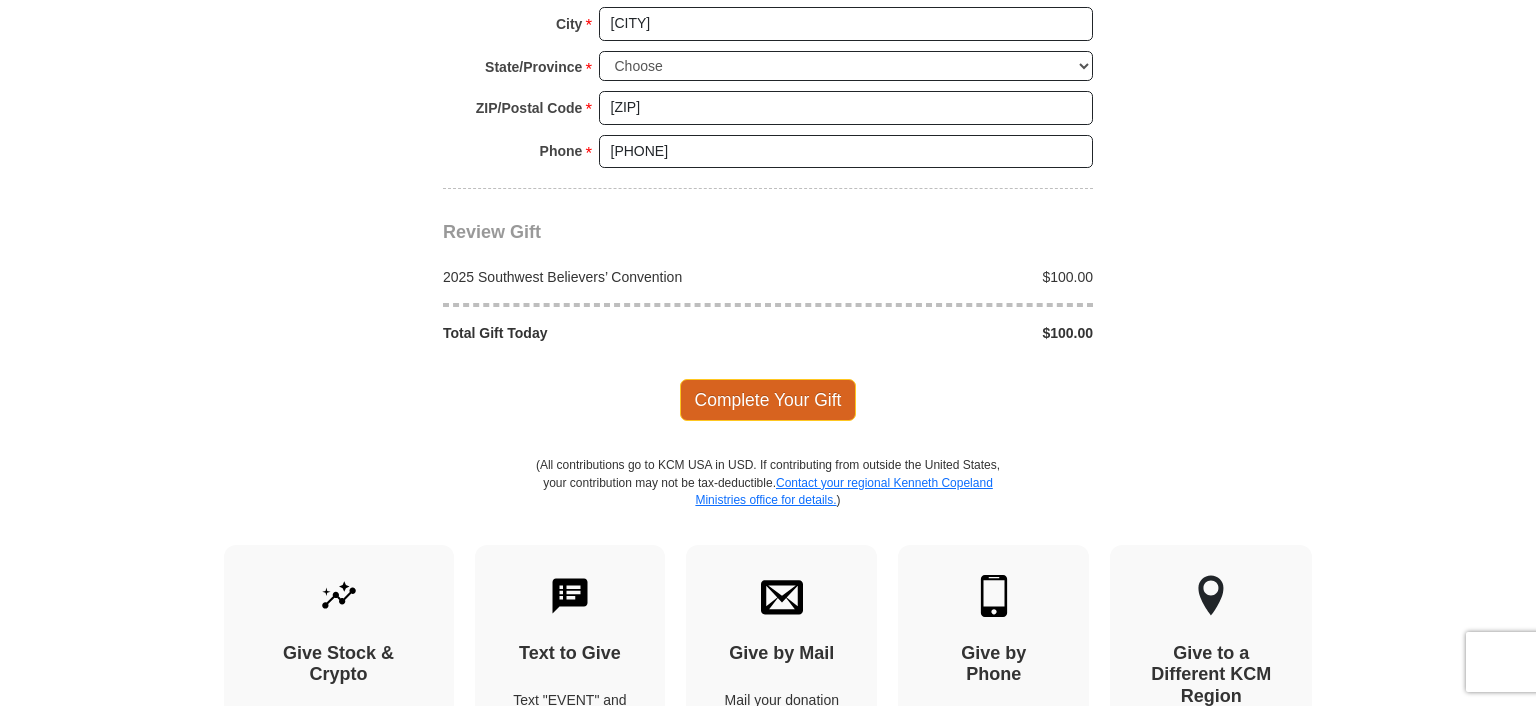 click on "Complete Your Gift" at bounding box center (768, 400) 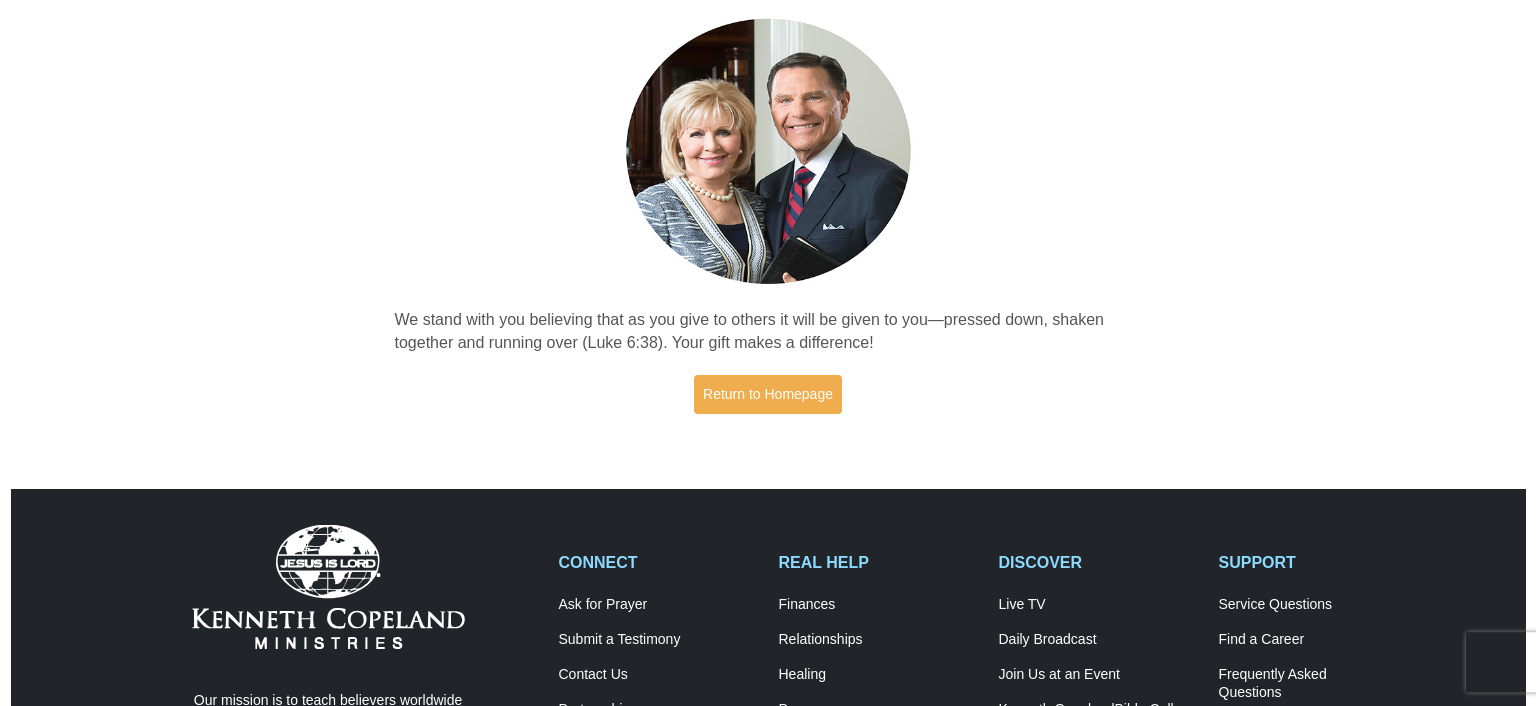 scroll, scrollTop: 0, scrollLeft: 0, axis: both 